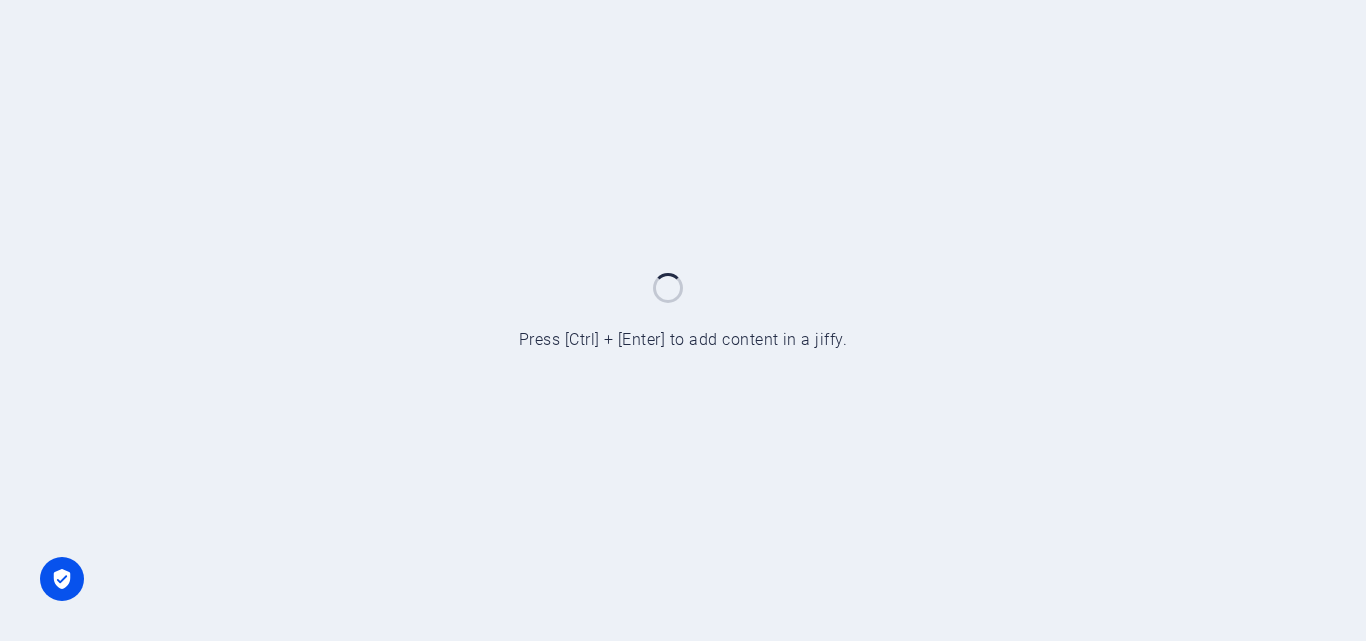scroll, scrollTop: 0, scrollLeft: 0, axis: both 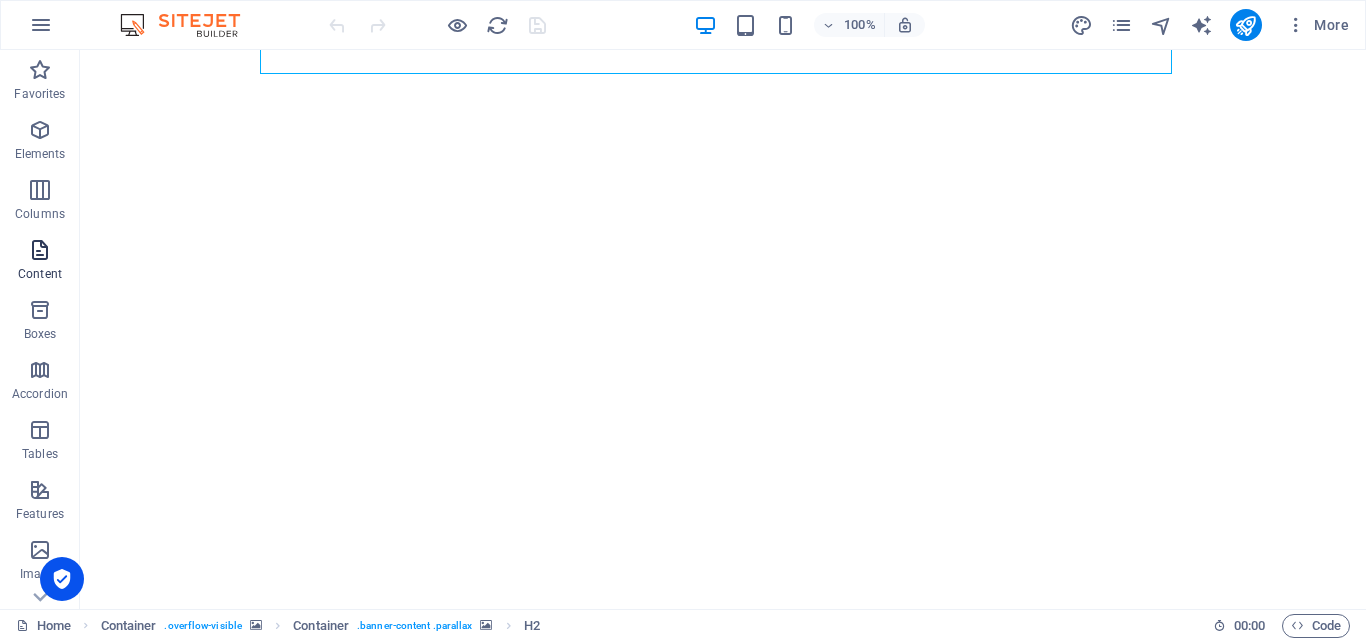 click on "Content" at bounding box center [40, 262] 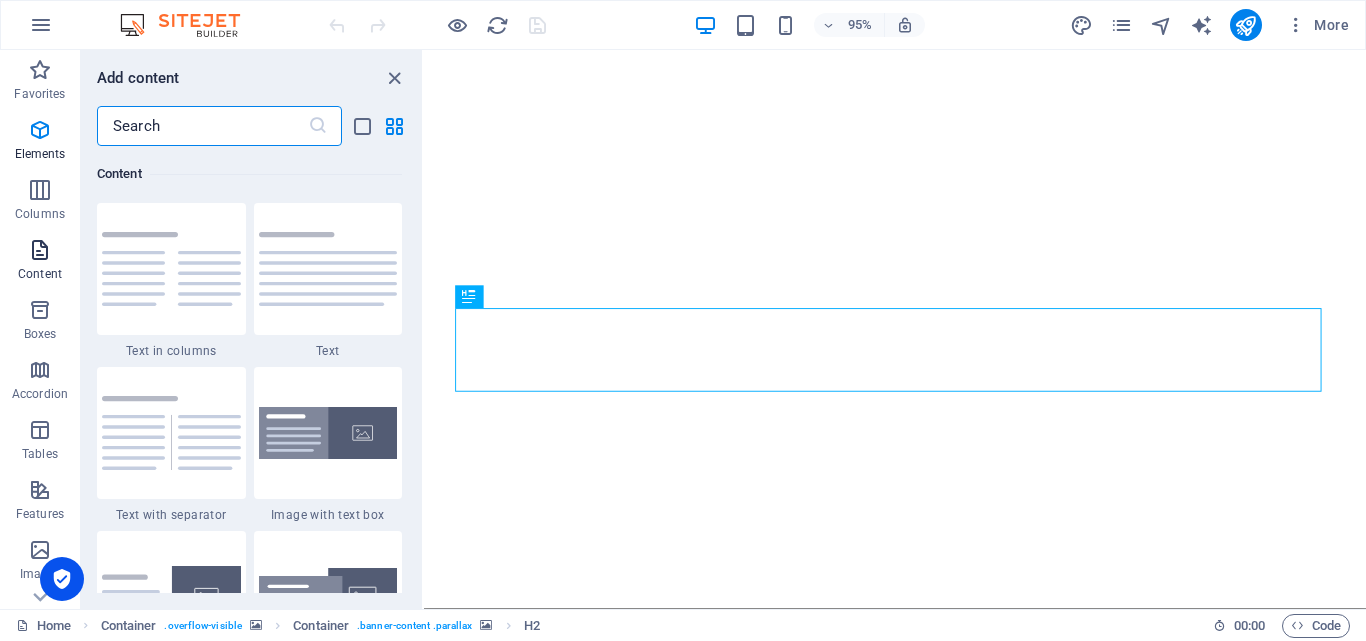 scroll, scrollTop: 3499, scrollLeft: 0, axis: vertical 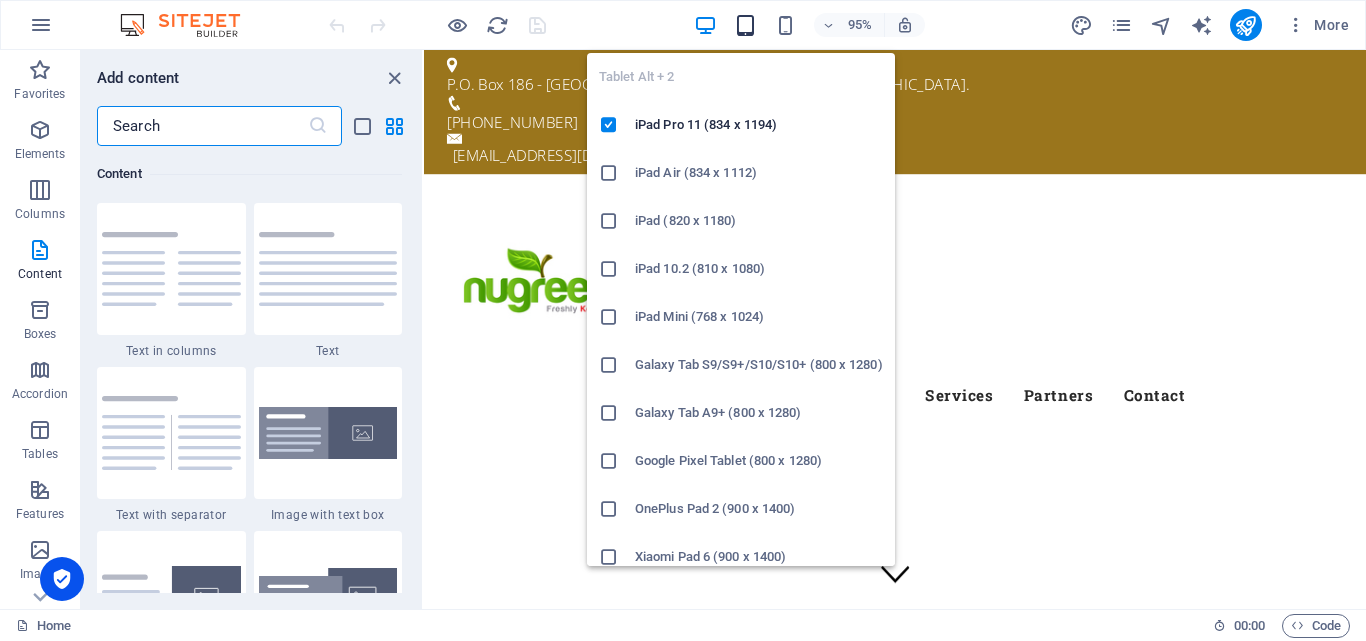 click at bounding box center [745, 25] 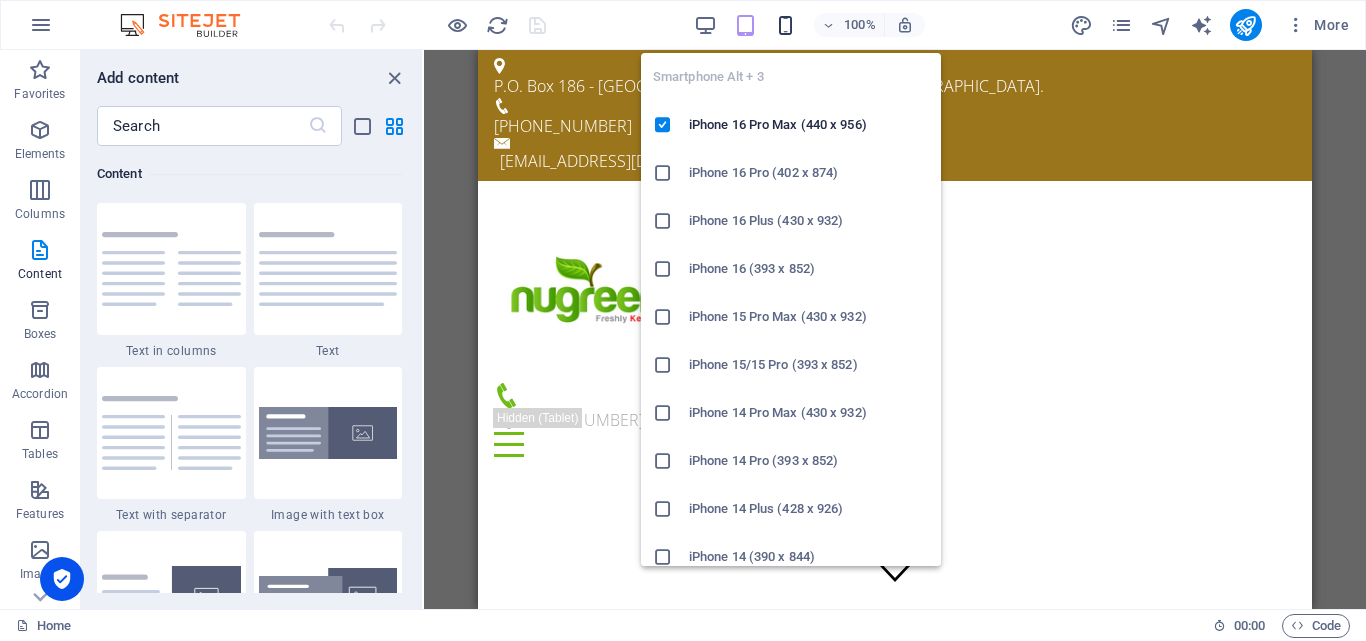 click at bounding box center (785, 25) 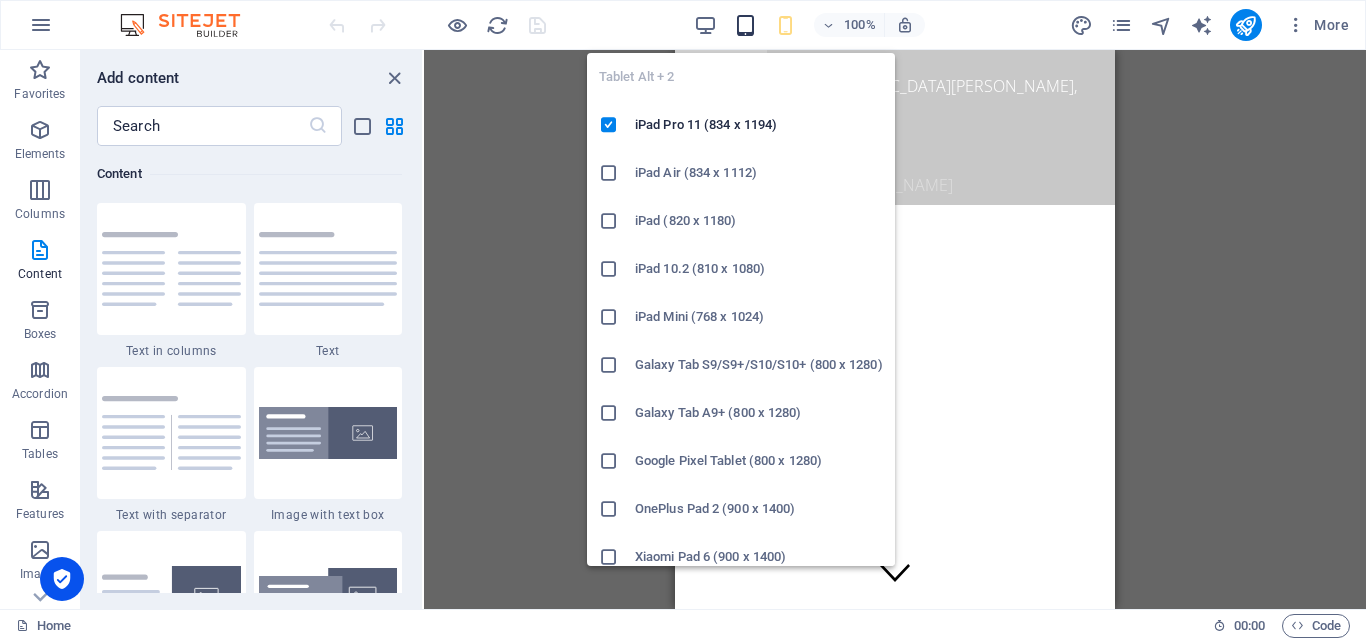 click at bounding box center [745, 25] 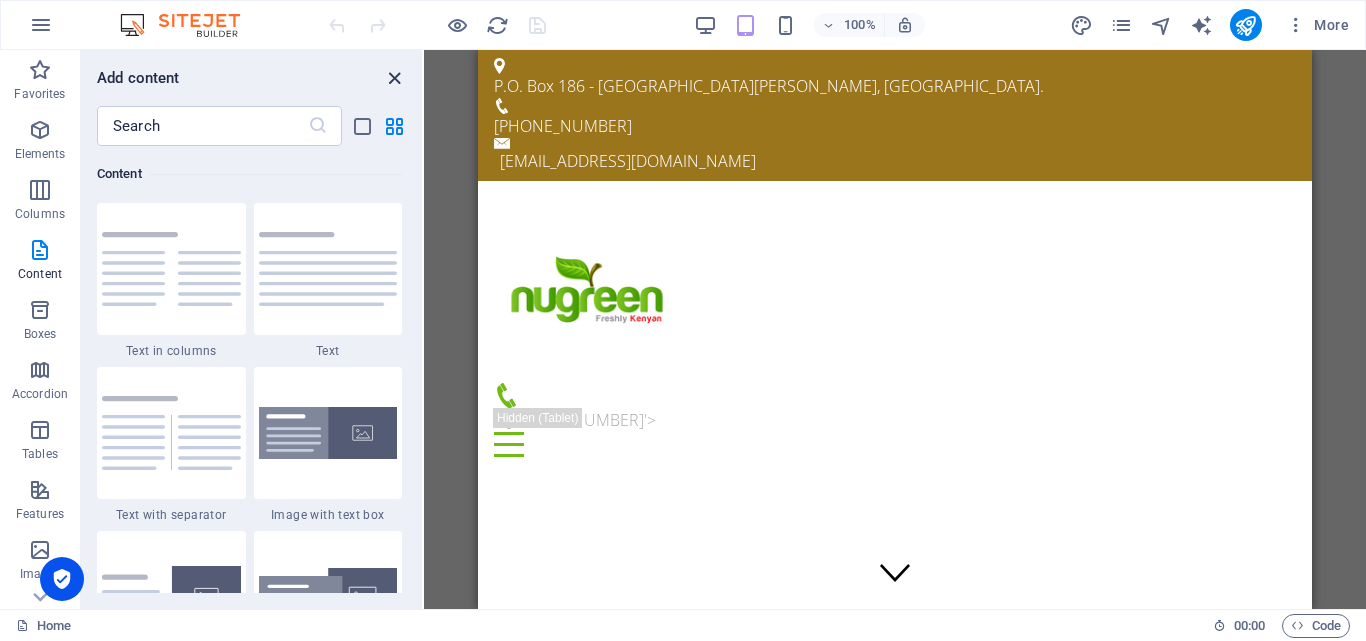 drag, startPoint x: 87, startPoint y: 28, endPoint x: 393, endPoint y: 78, distance: 310.05804 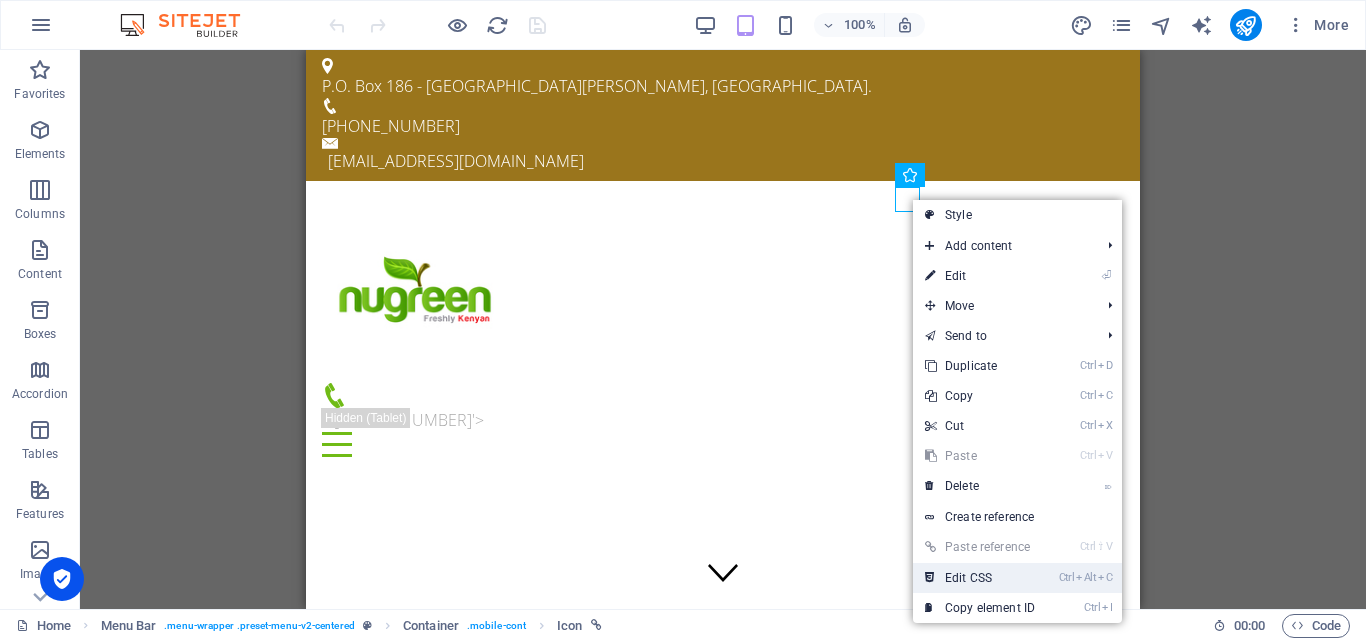 click on "Ctrl Alt C  Edit CSS" at bounding box center [980, 578] 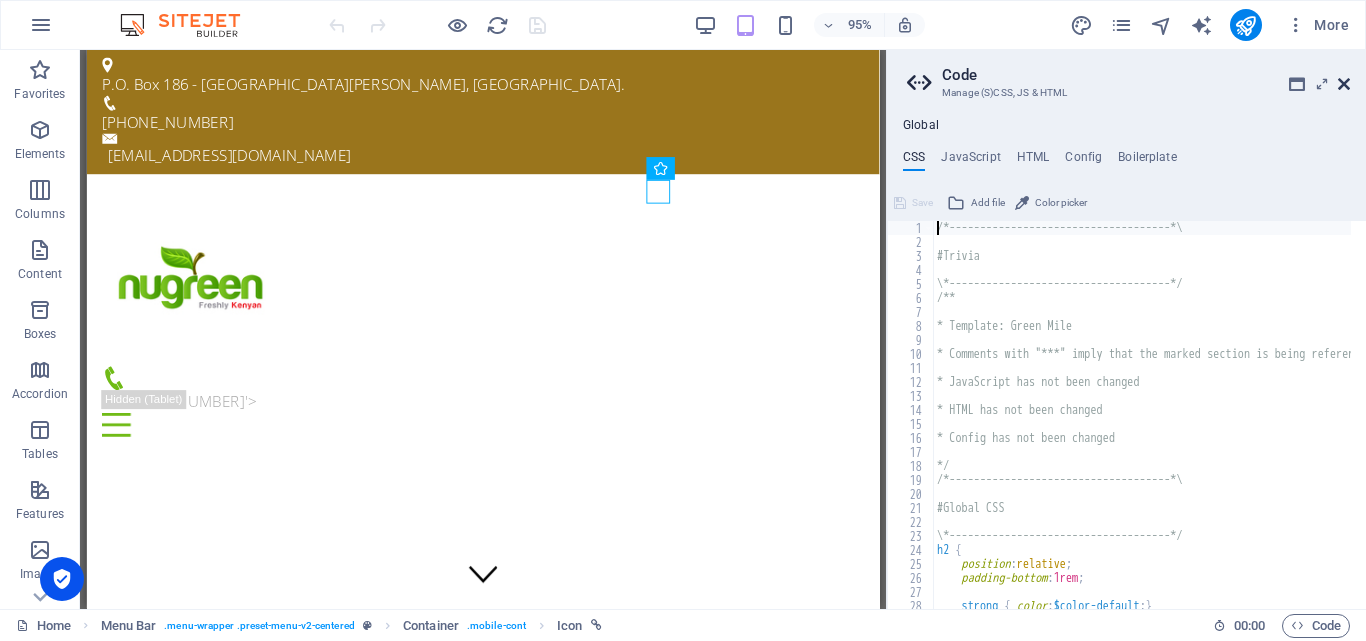 click at bounding box center (1344, 84) 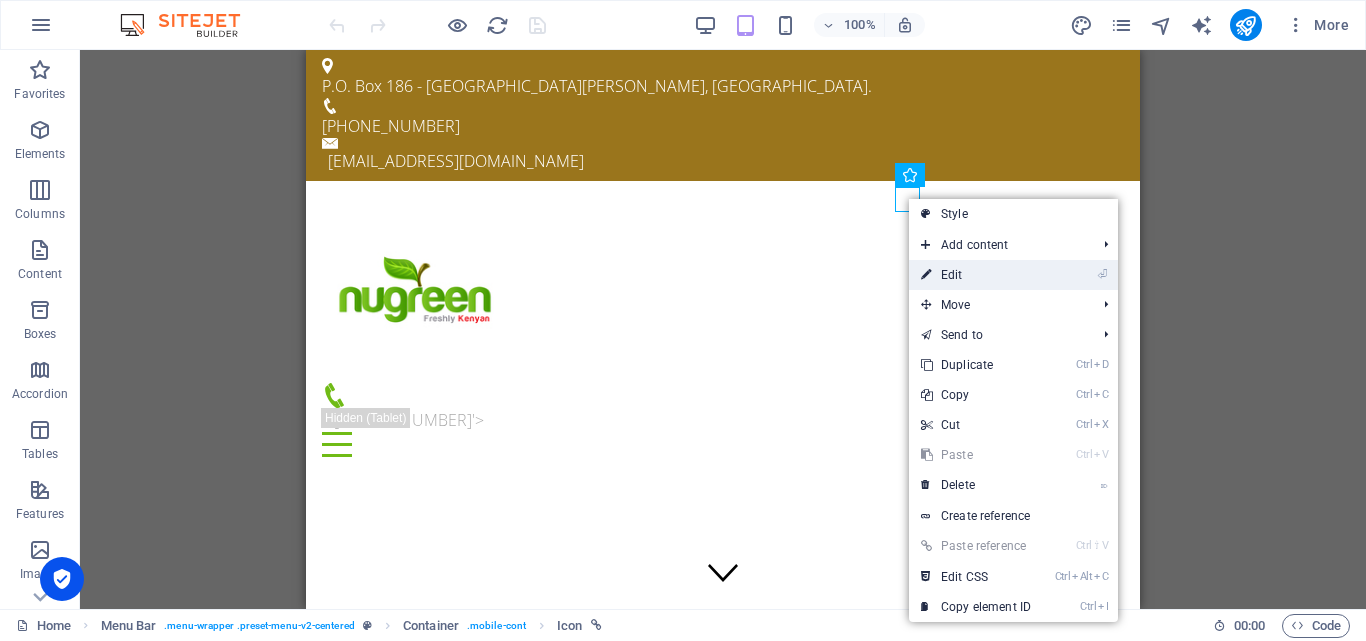 click on "⏎  Edit" at bounding box center [976, 275] 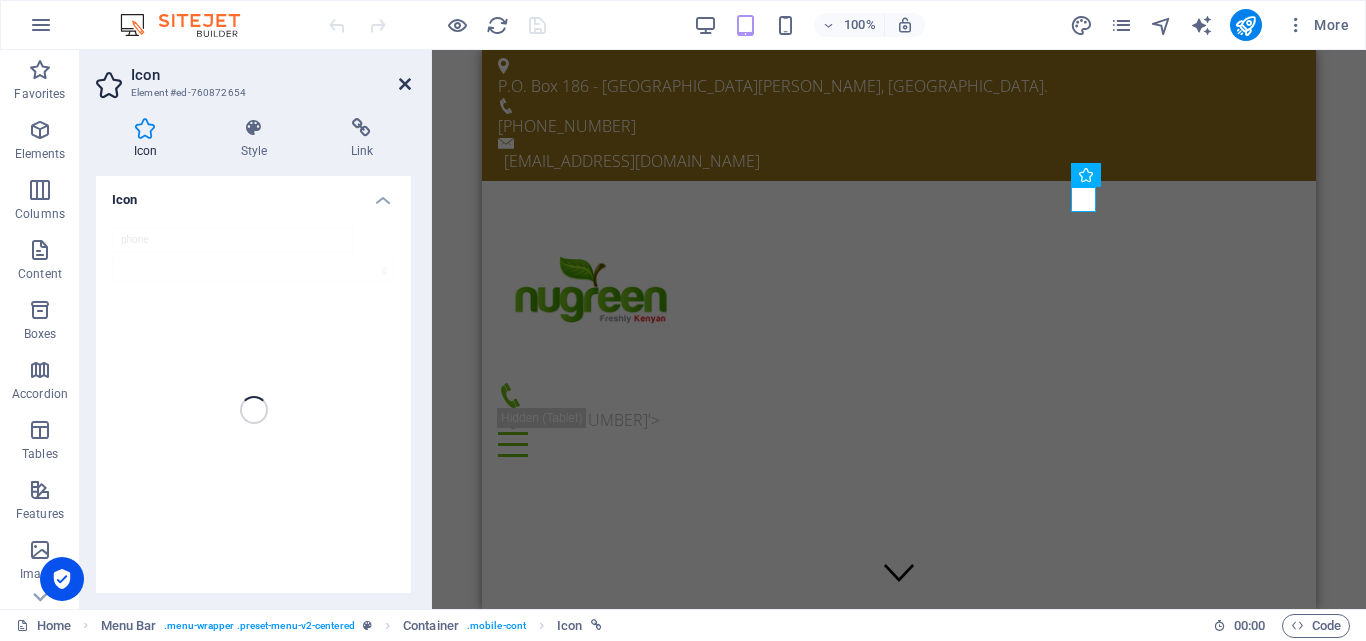 click at bounding box center (405, 84) 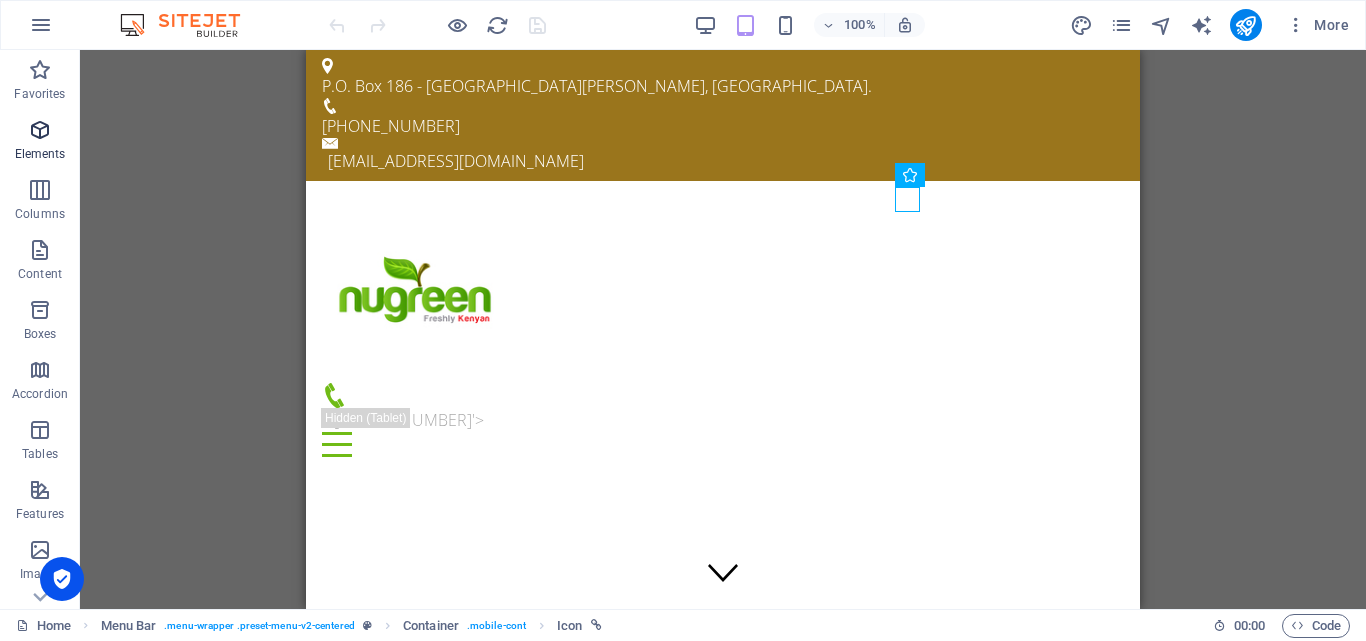 click at bounding box center (40, 130) 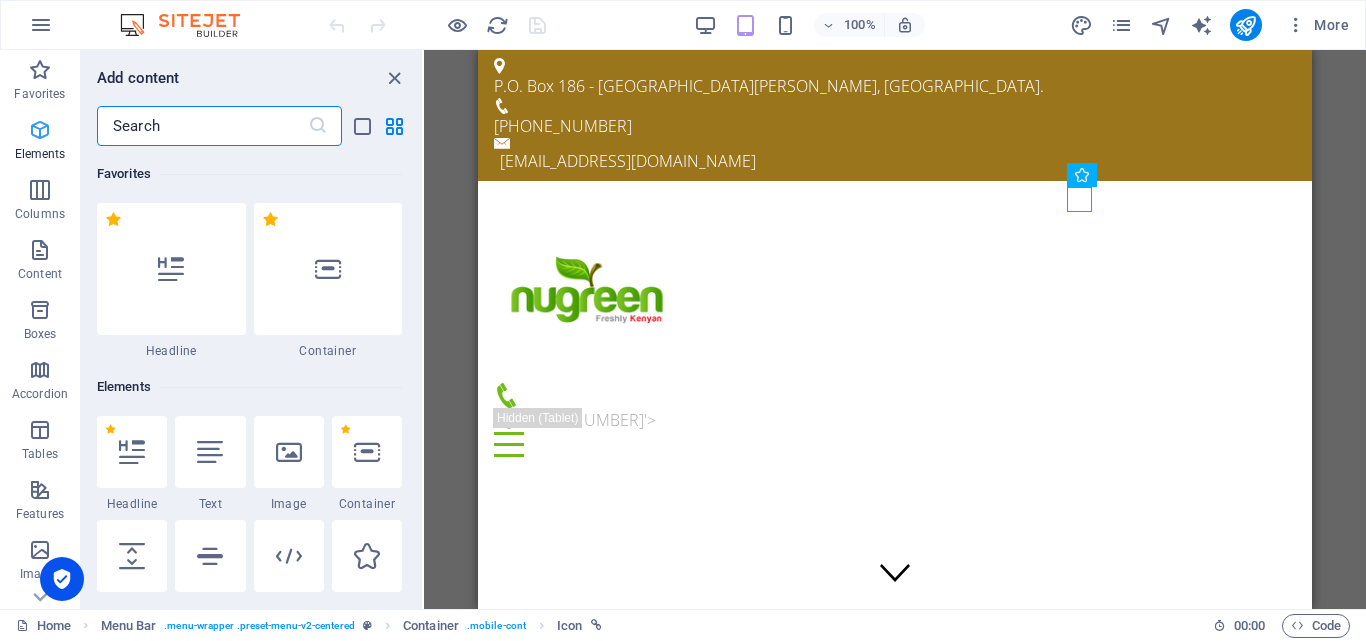 scroll, scrollTop: 213, scrollLeft: 0, axis: vertical 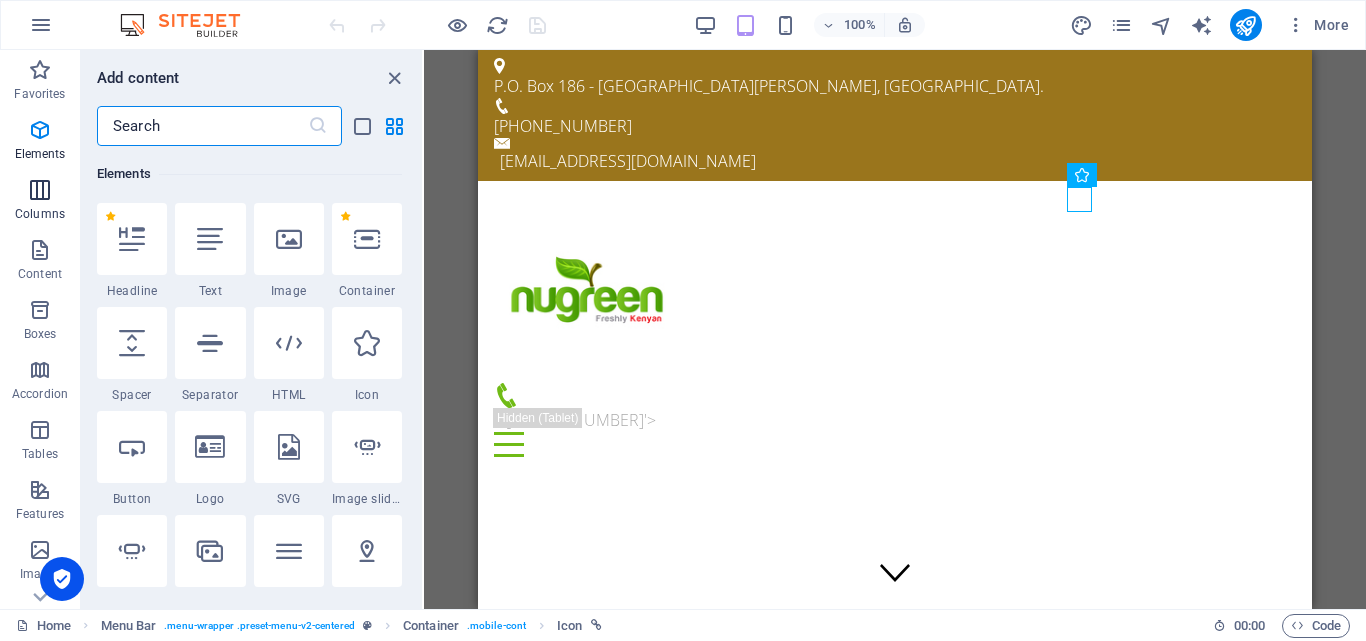 click on "Columns" at bounding box center [40, 214] 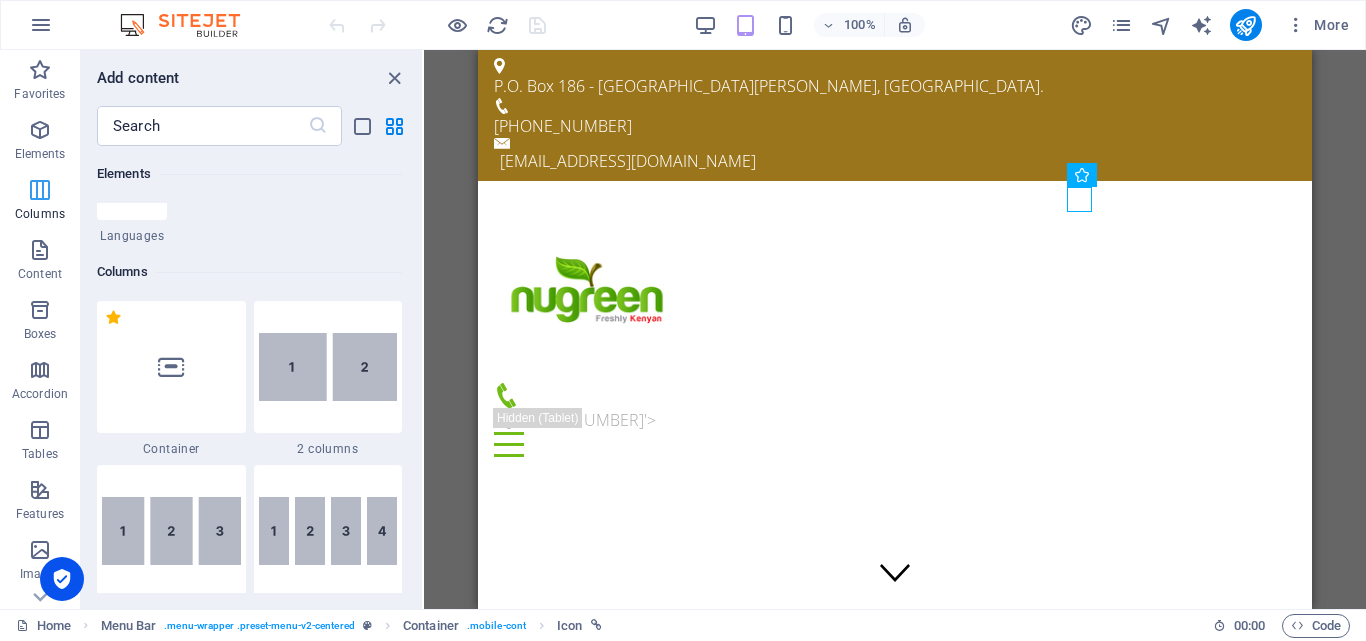 scroll, scrollTop: 990, scrollLeft: 0, axis: vertical 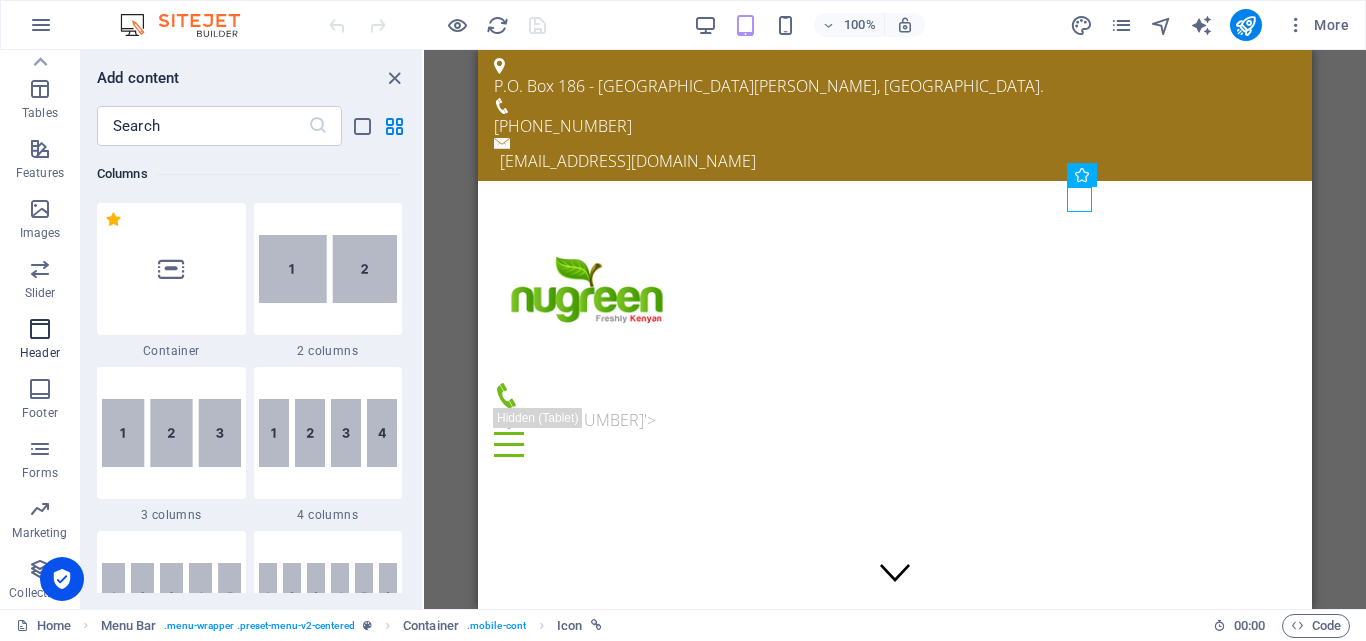 click at bounding box center (40, 329) 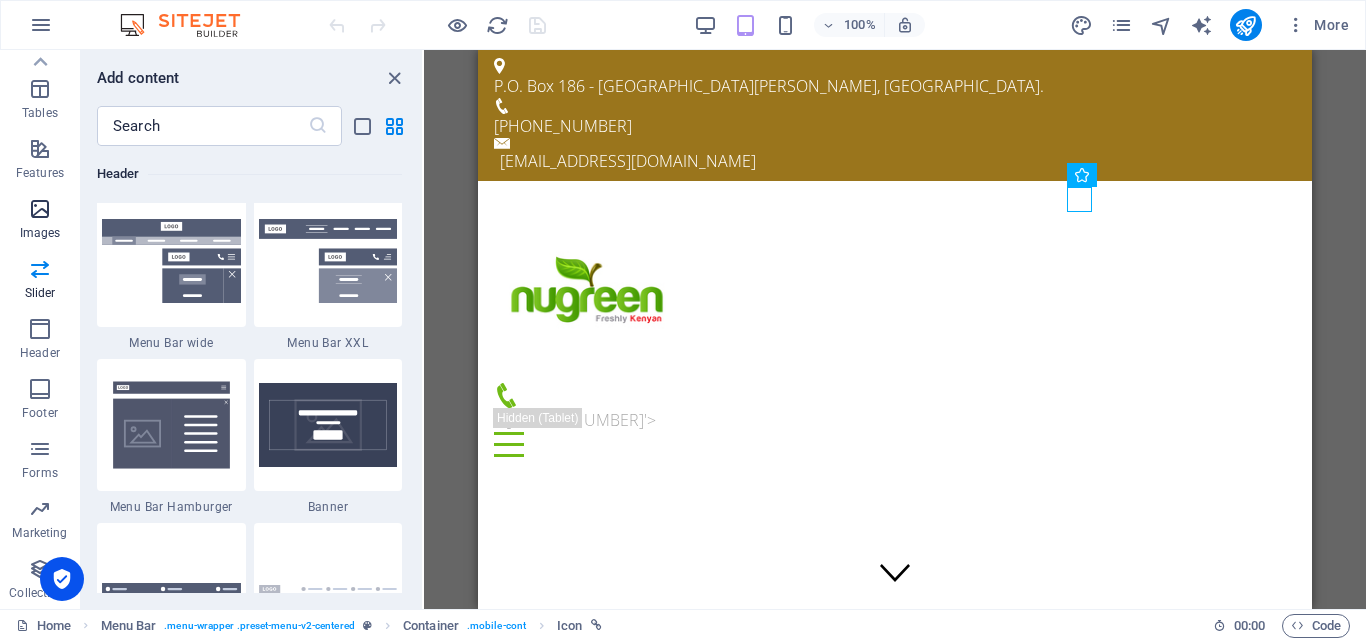 scroll, scrollTop: 11478, scrollLeft: 0, axis: vertical 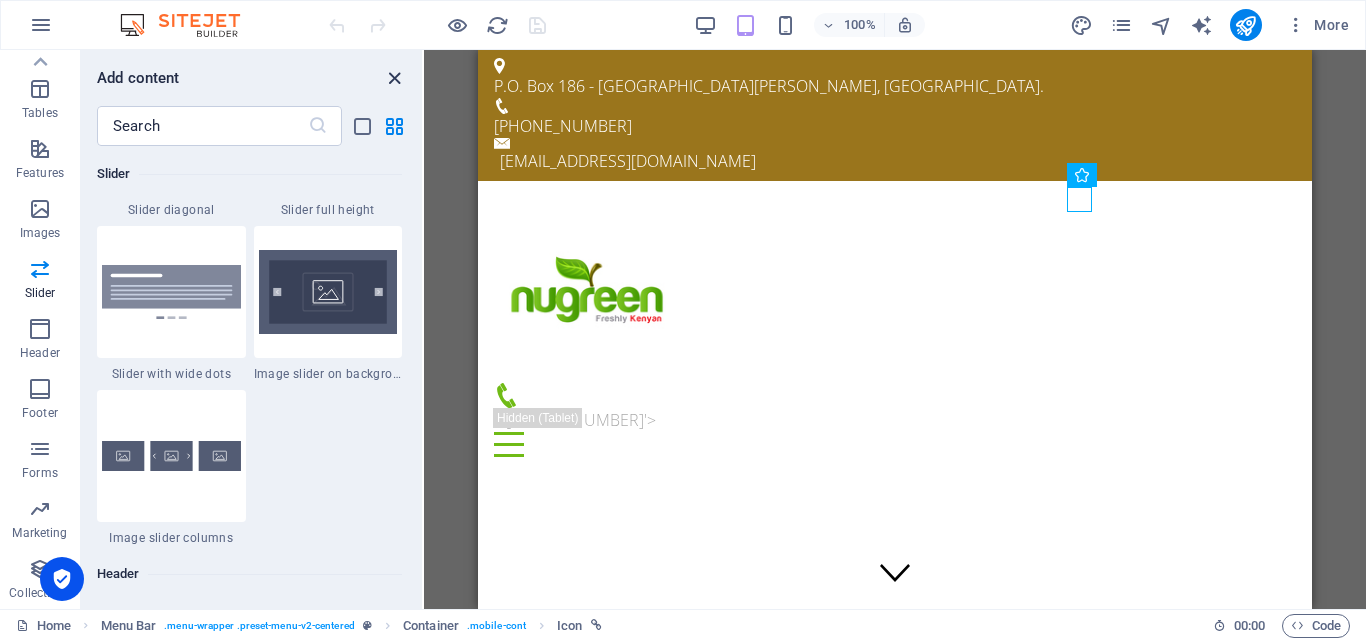 click at bounding box center (394, 78) 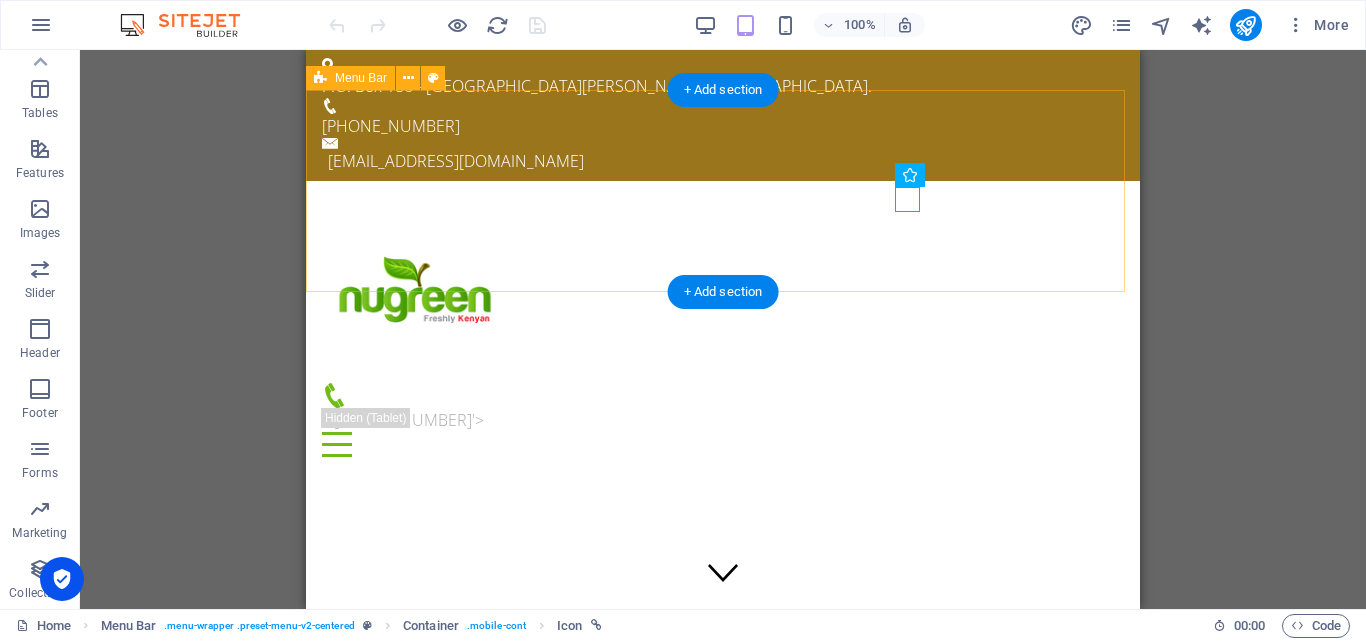 click on "Home Our Farm Our Products Services Partners Contact <'[PHONE_NUMBER]' >" at bounding box center [723, 282] 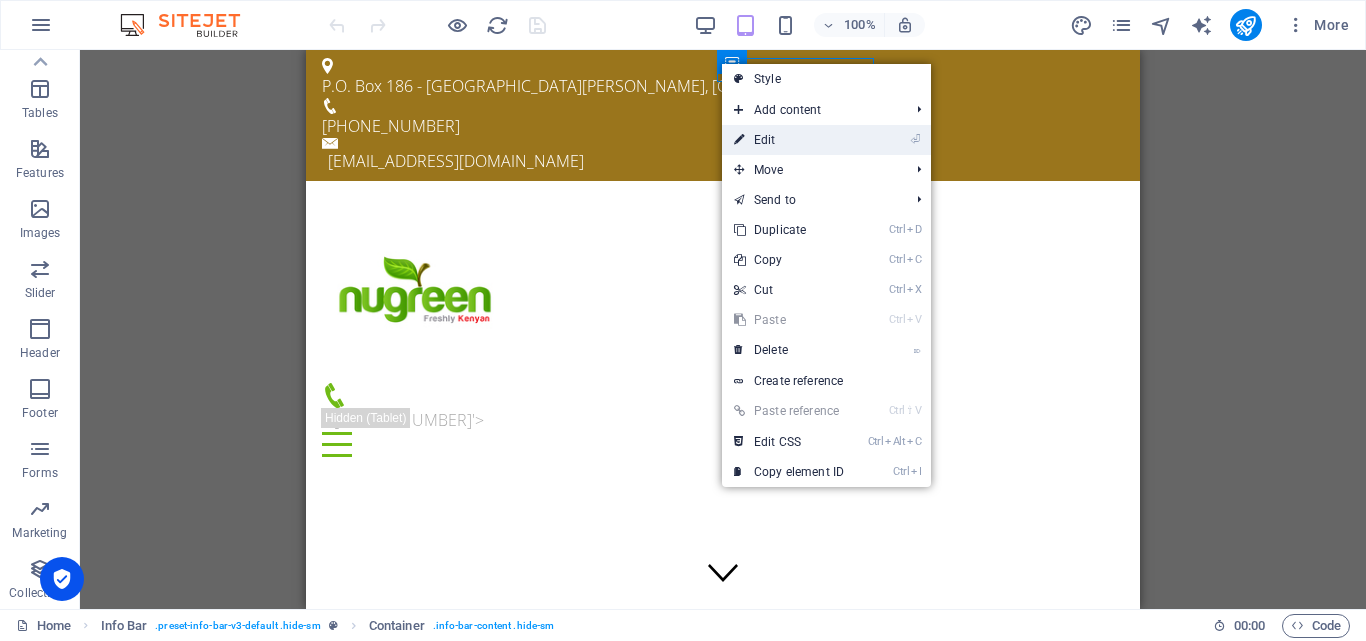 click on "⏎  Edit" at bounding box center [789, 140] 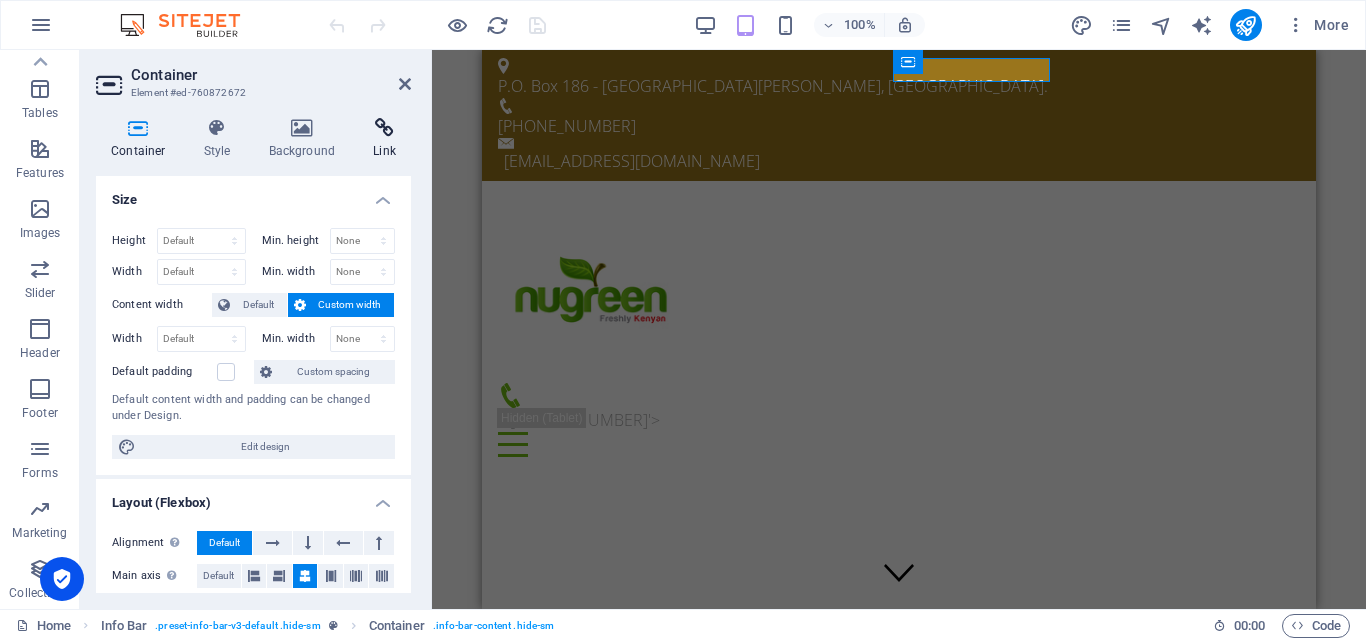 click at bounding box center [384, 128] 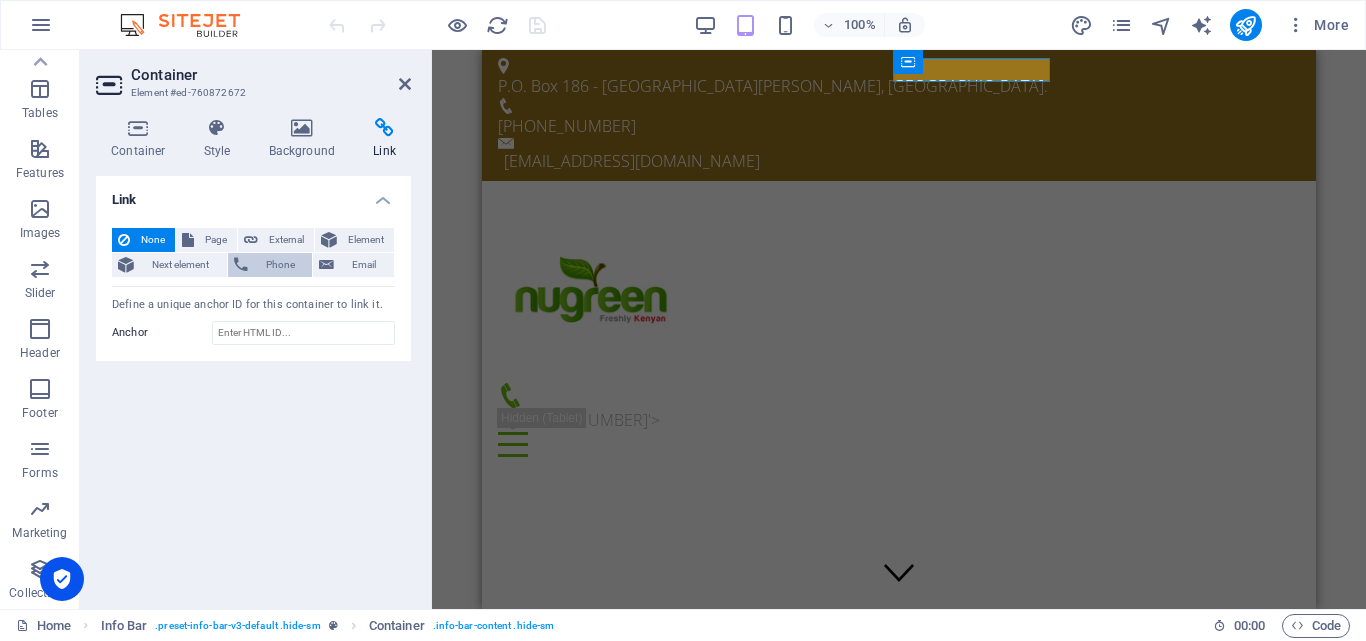click on "Phone" at bounding box center (280, 265) 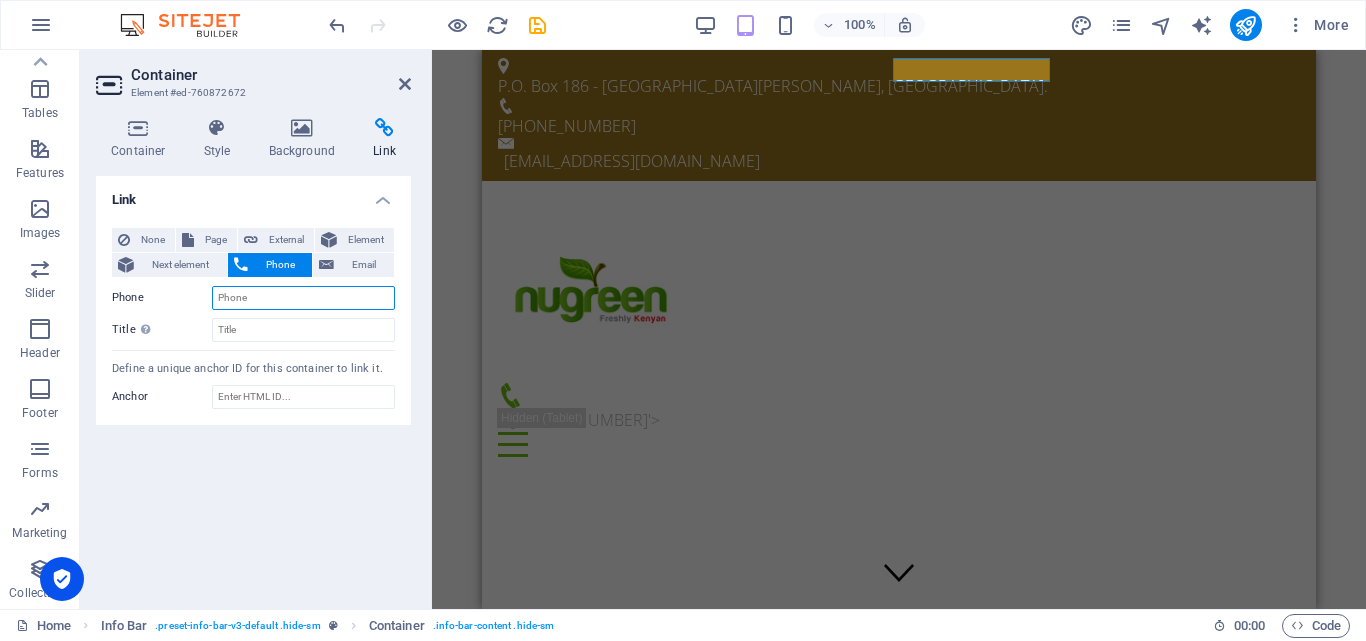 type on "0" 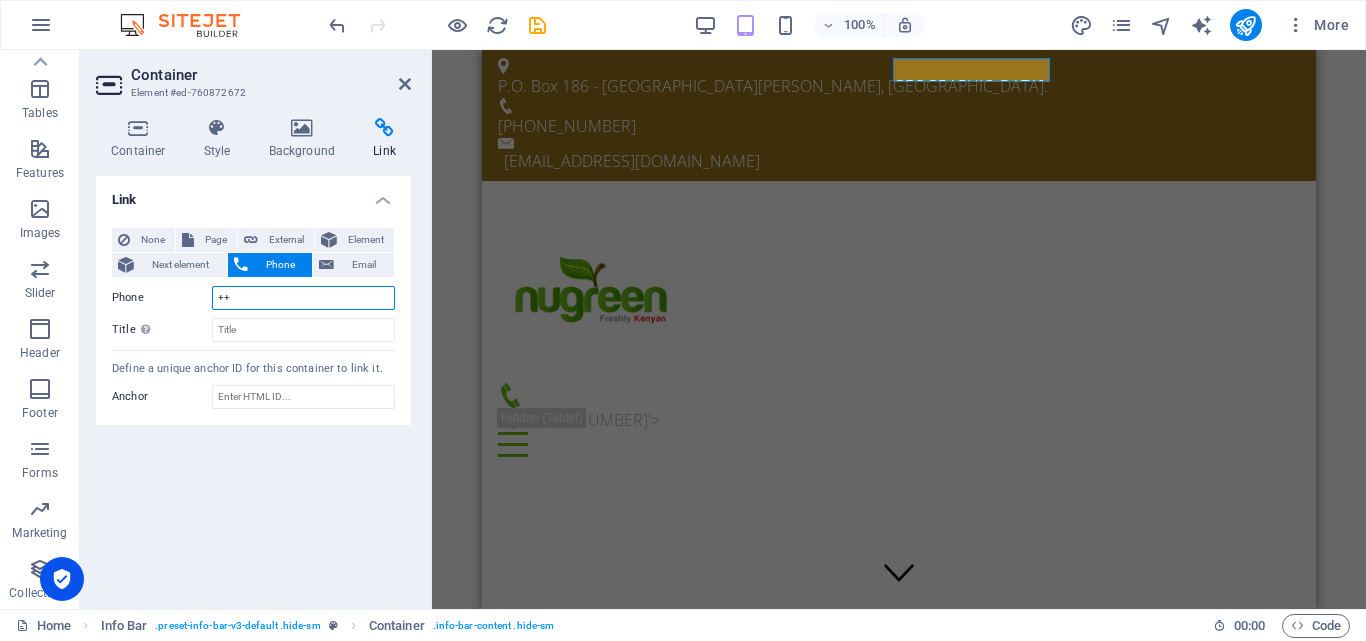 type on "+" 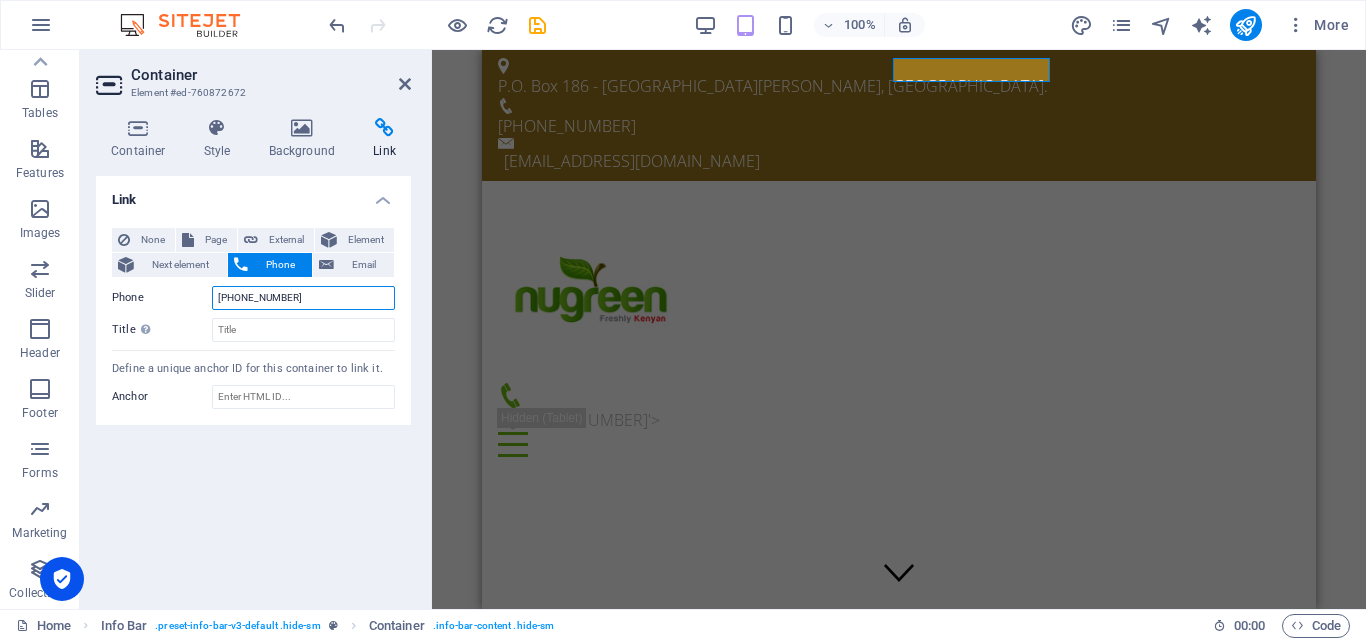 type on "[PHONE_NUMBER]" 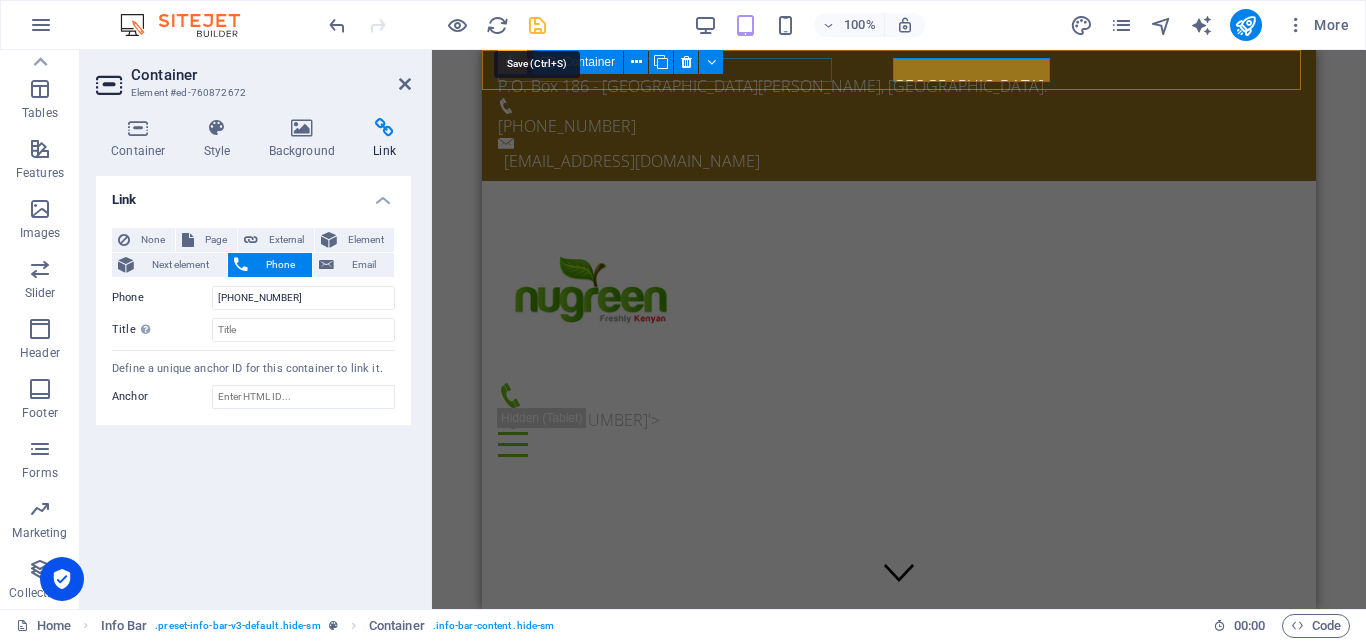 click at bounding box center [537, 25] 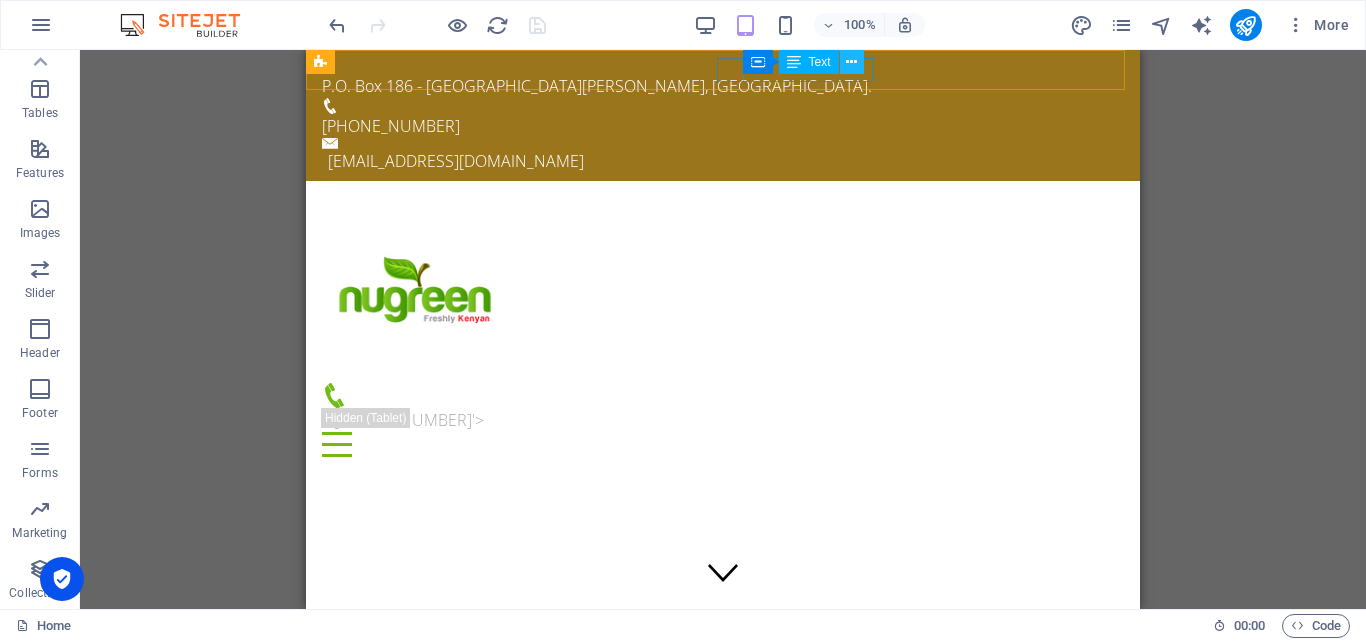 click at bounding box center [851, 62] 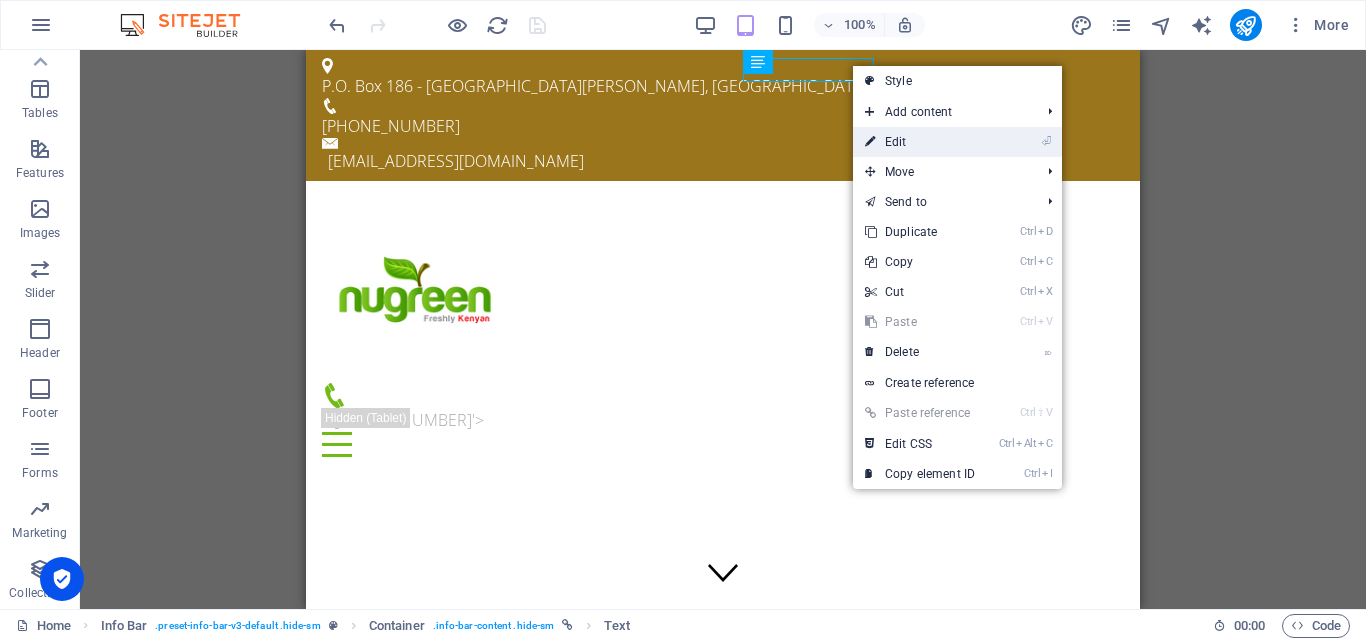click on "⏎  Edit" at bounding box center [920, 142] 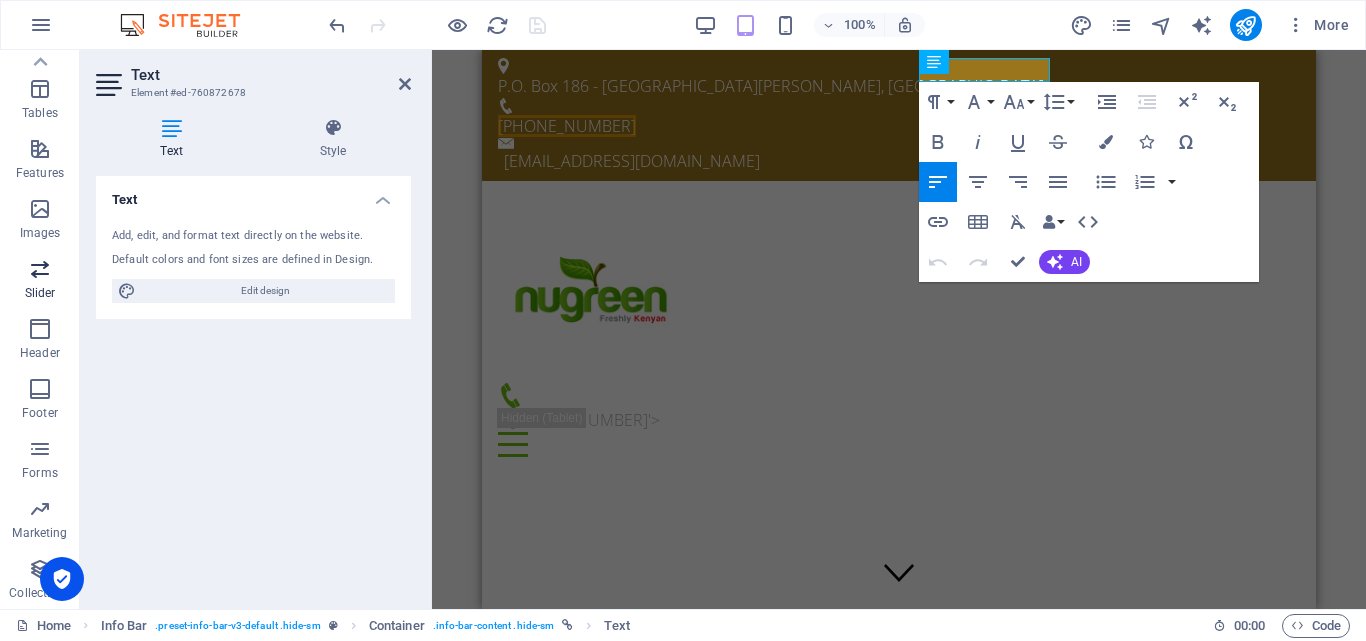 click at bounding box center [40, 149] 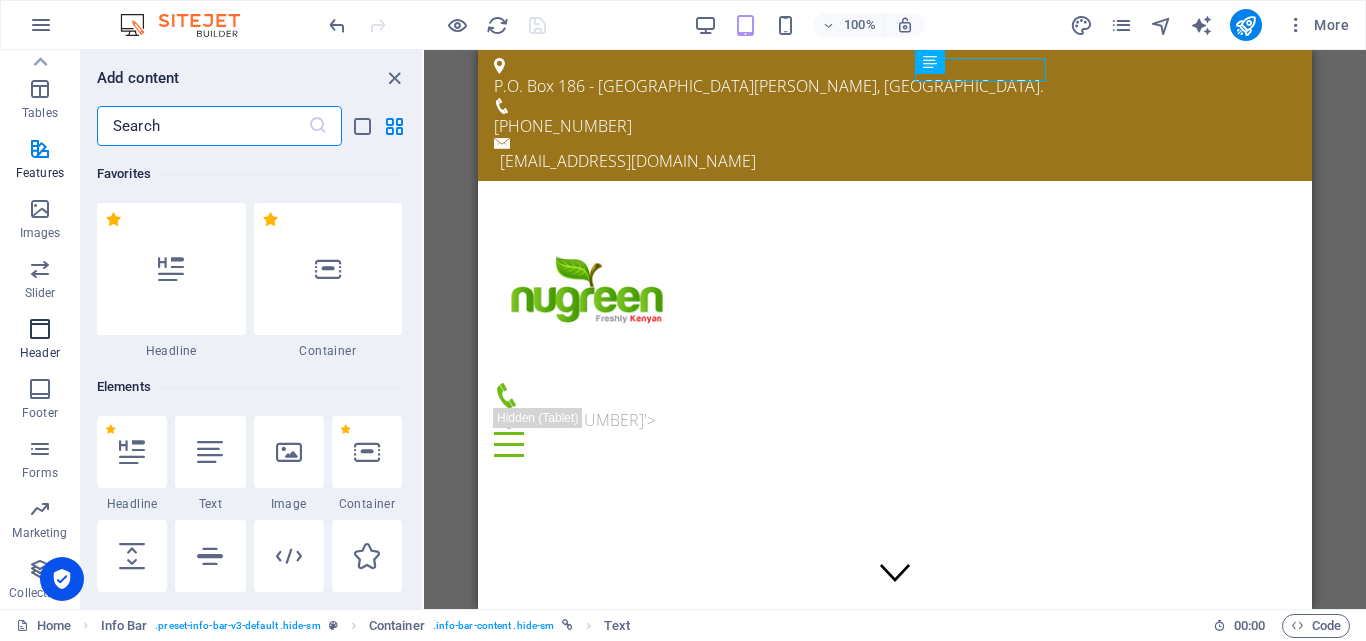 click at bounding box center (40, 329) 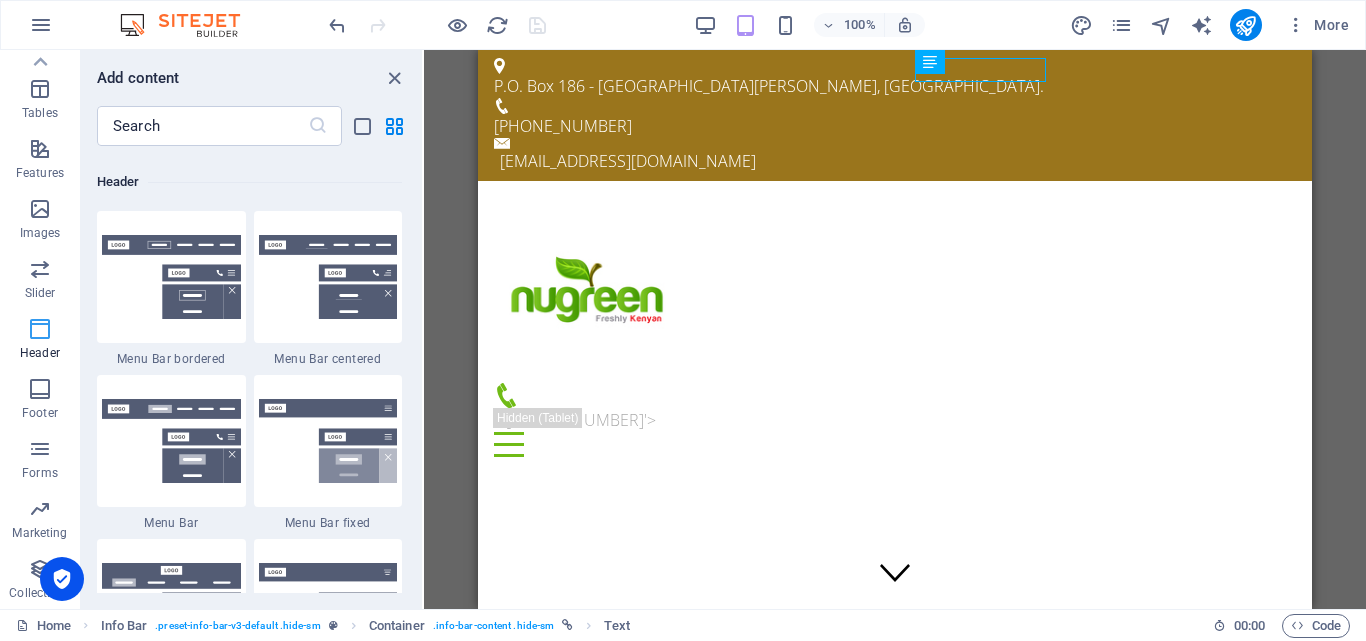 scroll, scrollTop: 11878, scrollLeft: 0, axis: vertical 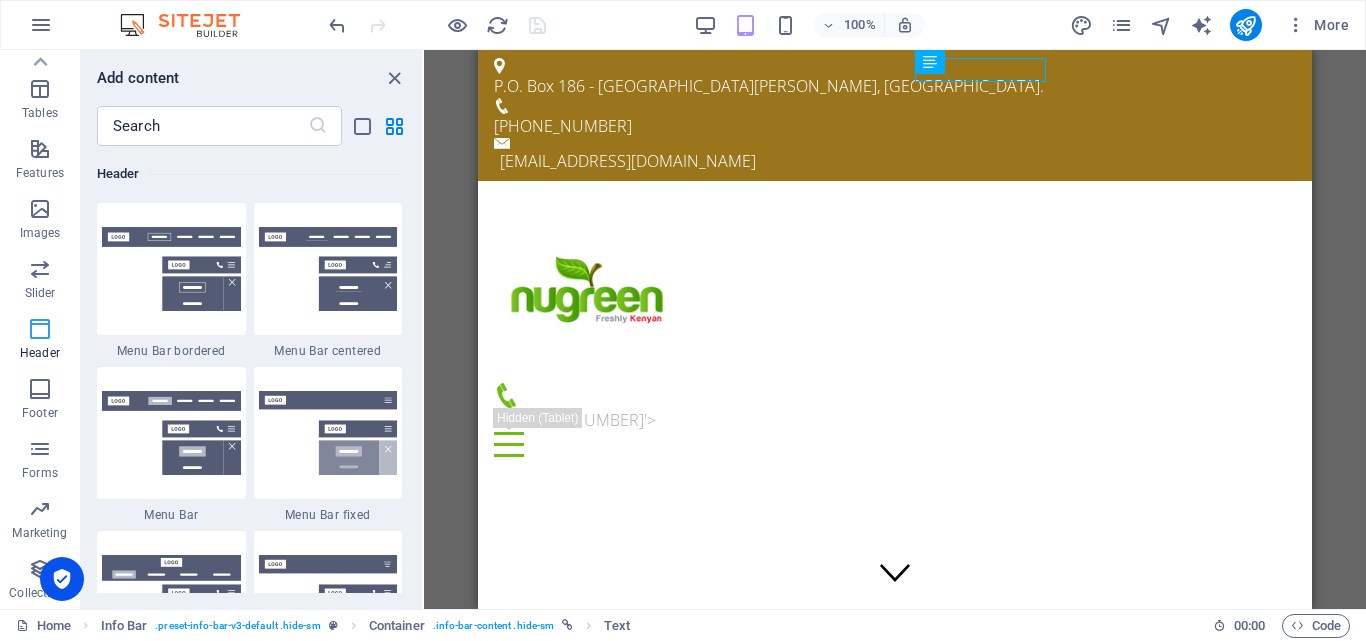 click at bounding box center [40, 329] 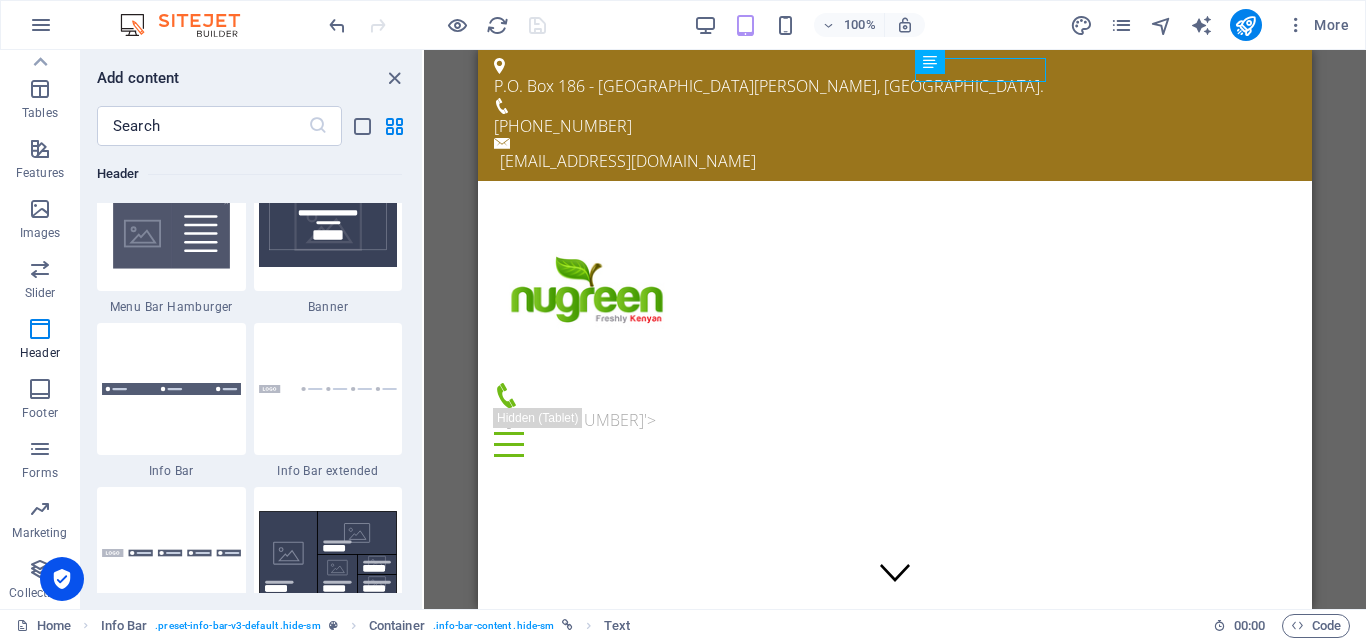 scroll, scrollTop: 12778, scrollLeft: 0, axis: vertical 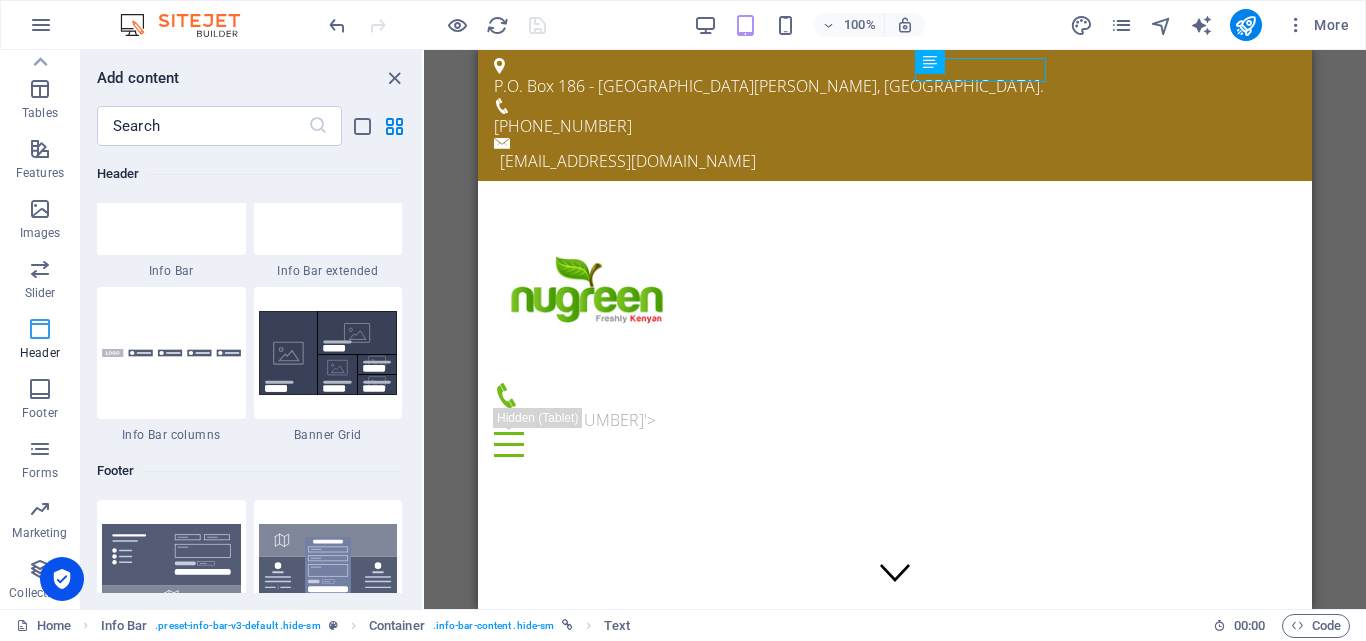 click at bounding box center [40, 329] 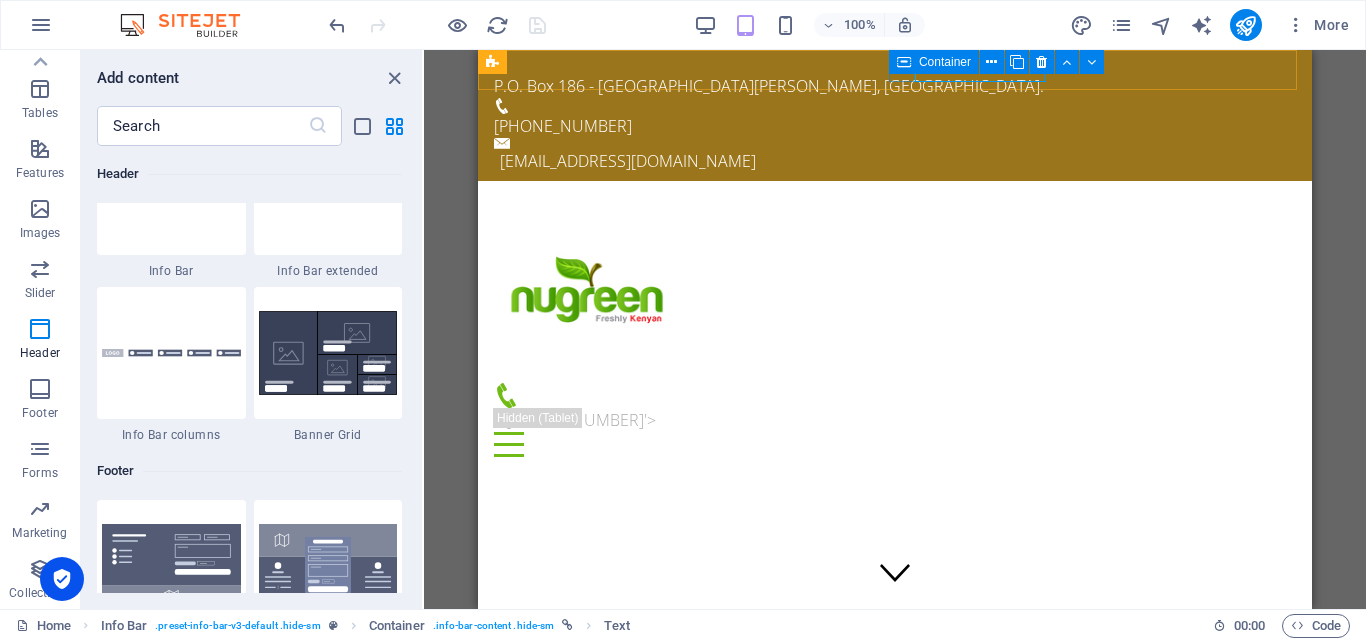 click on "Container" at bounding box center [945, 62] 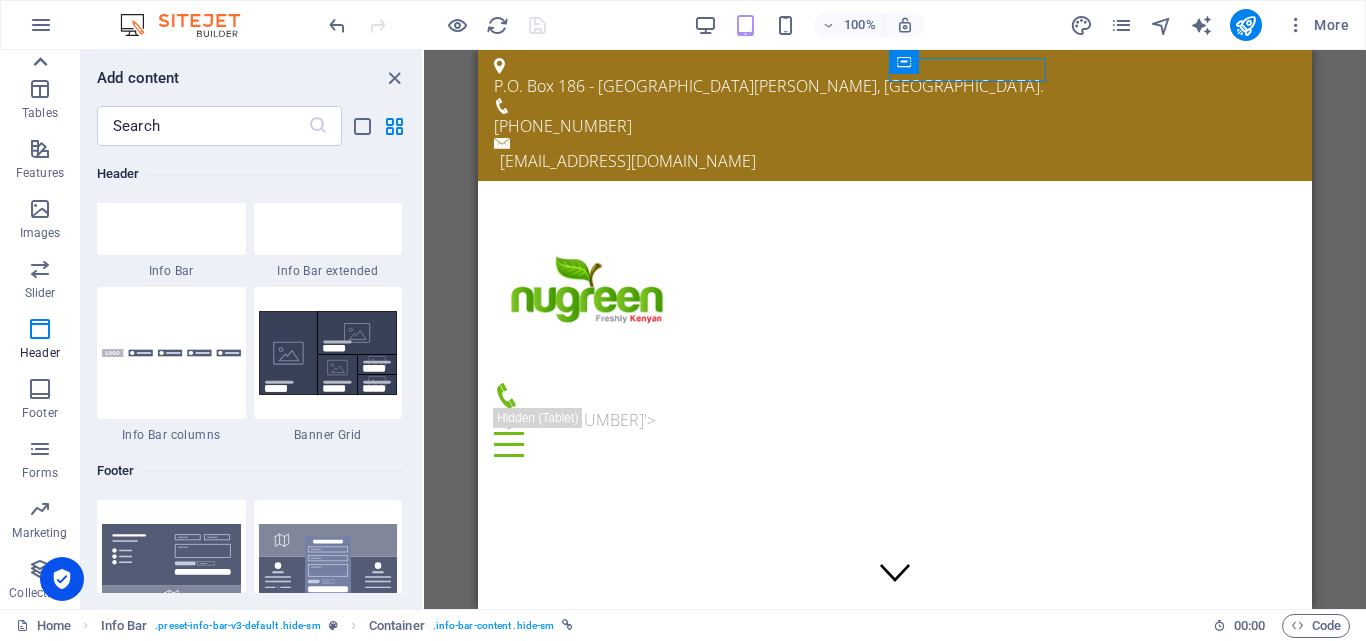 click 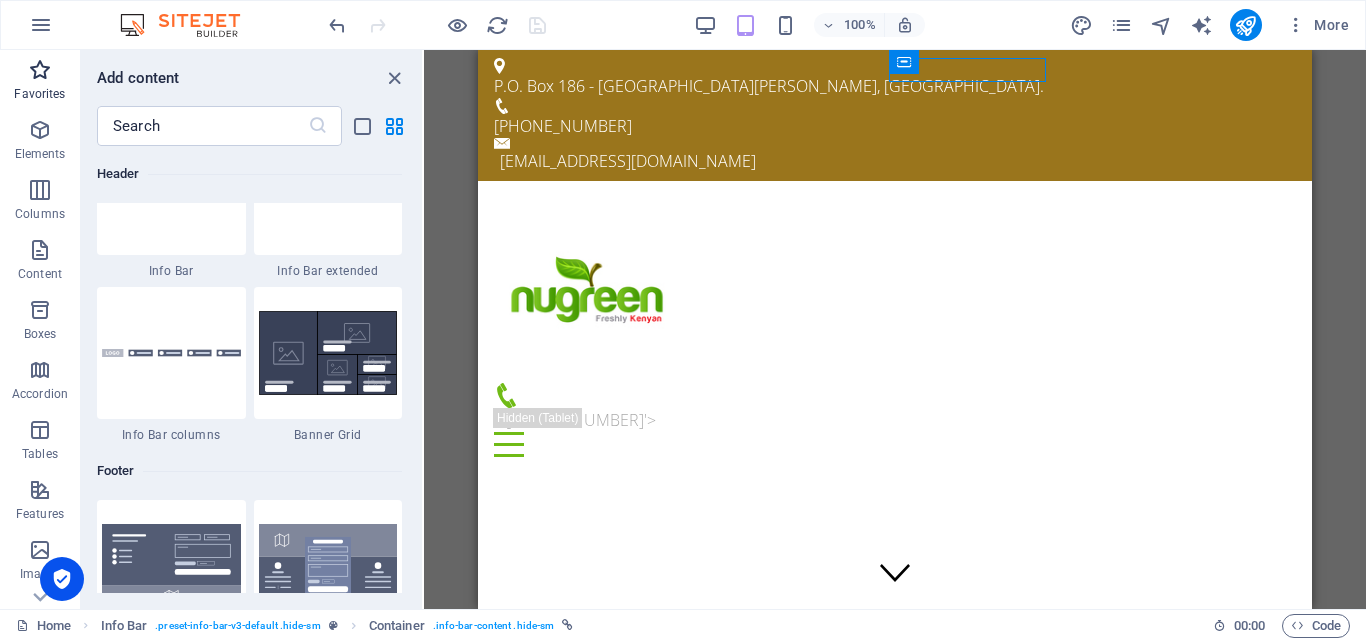 click at bounding box center (40, 70) 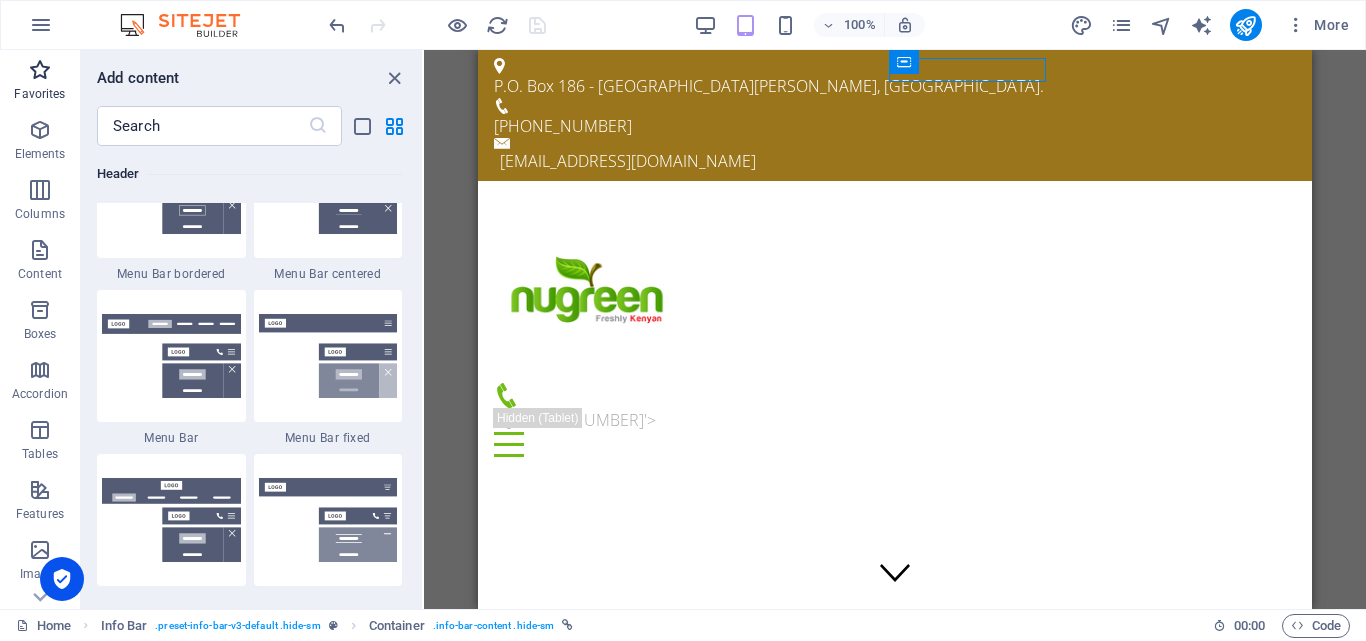 scroll, scrollTop: 0, scrollLeft: 0, axis: both 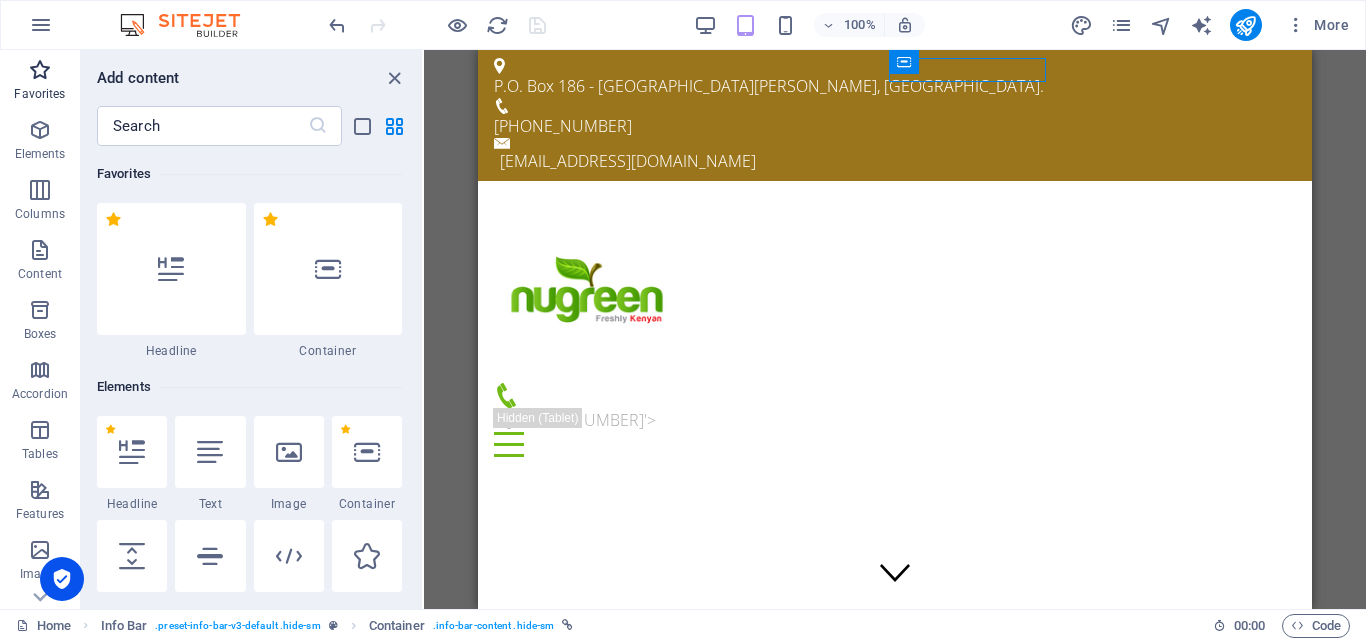 click at bounding box center (40, 70) 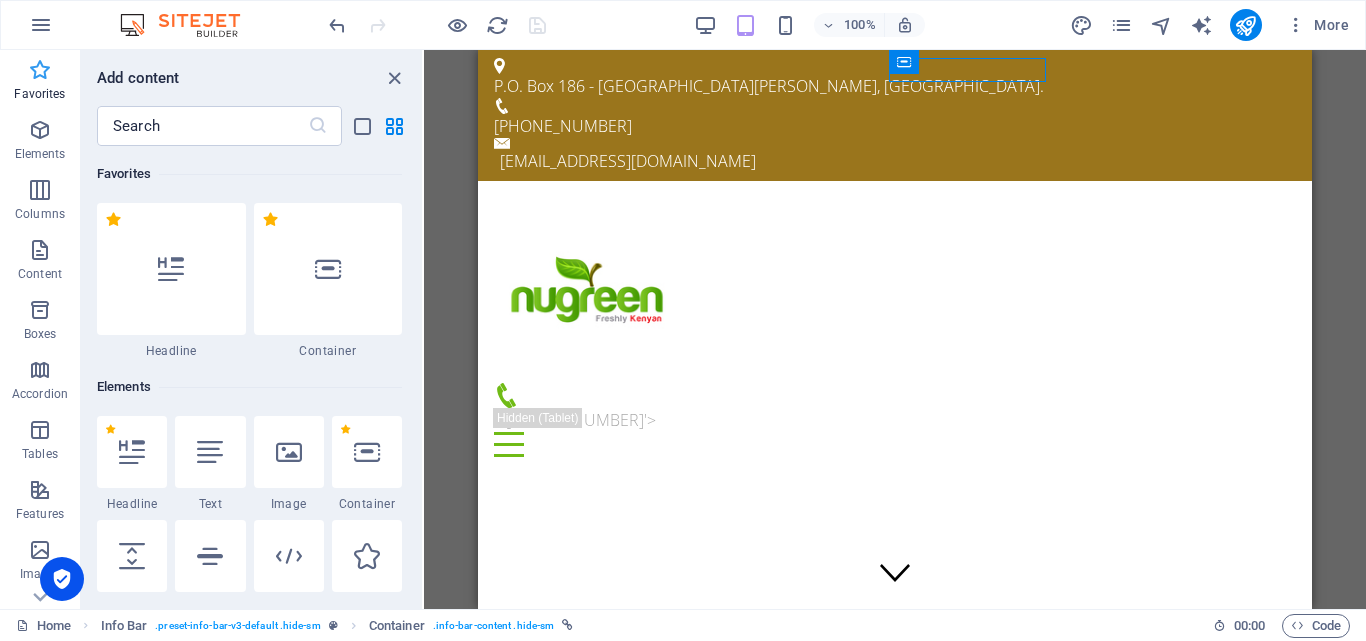 click at bounding box center [40, 70] 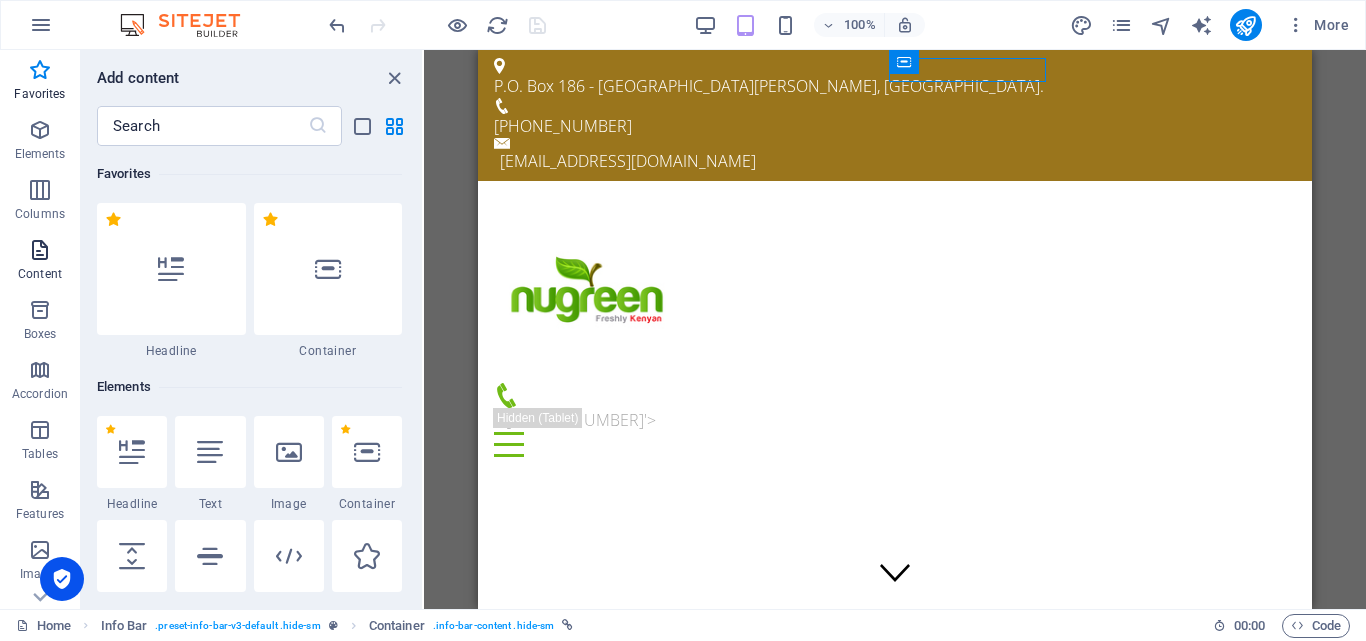 scroll, scrollTop: 341, scrollLeft: 0, axis: vertical 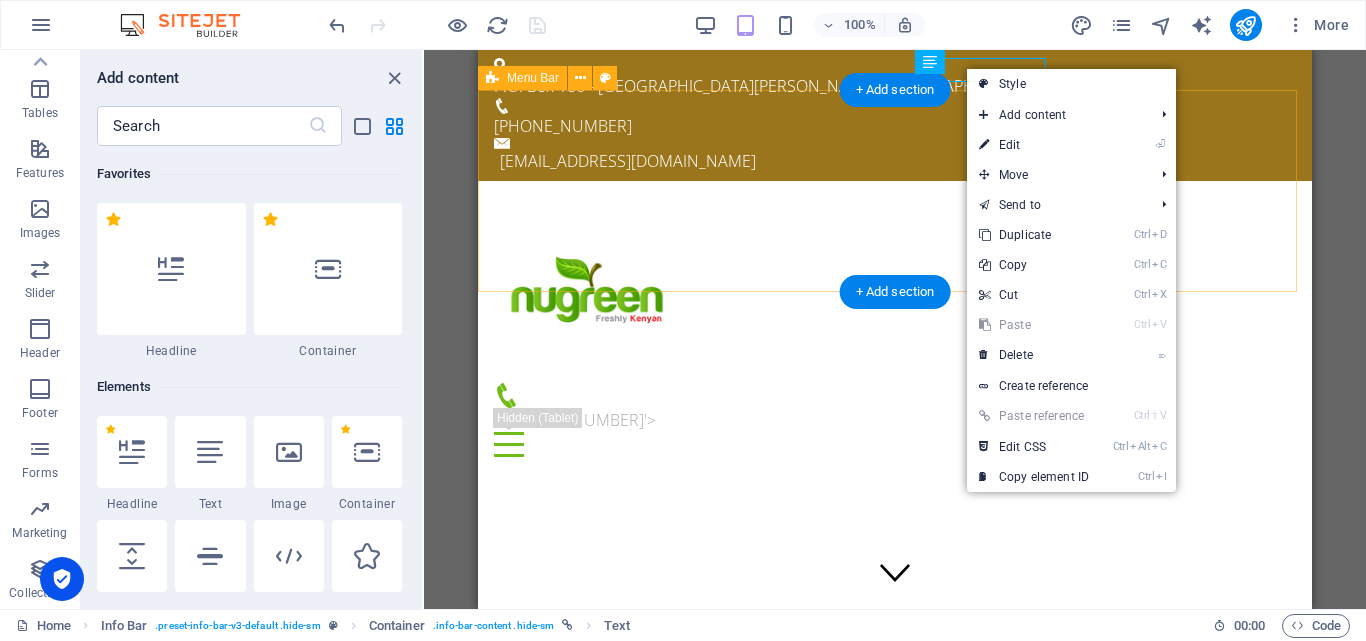 click on "Home Our Farm Our Products Services Partners Contact <'[PHONE_NUMBER]' >" at bounding box center [895, 282] 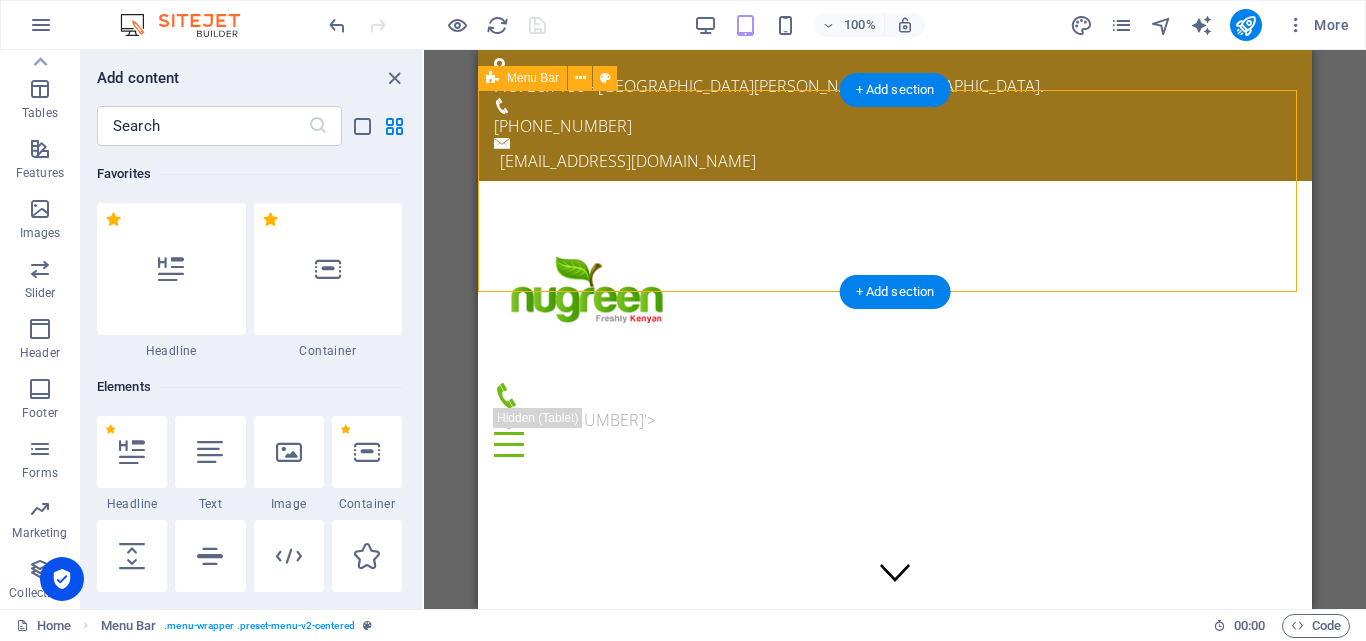 click on "Home Our Farm Our Products Services Partners Contact <'[PHONE_NUMBER]' >" at bounding box center [895, 282] 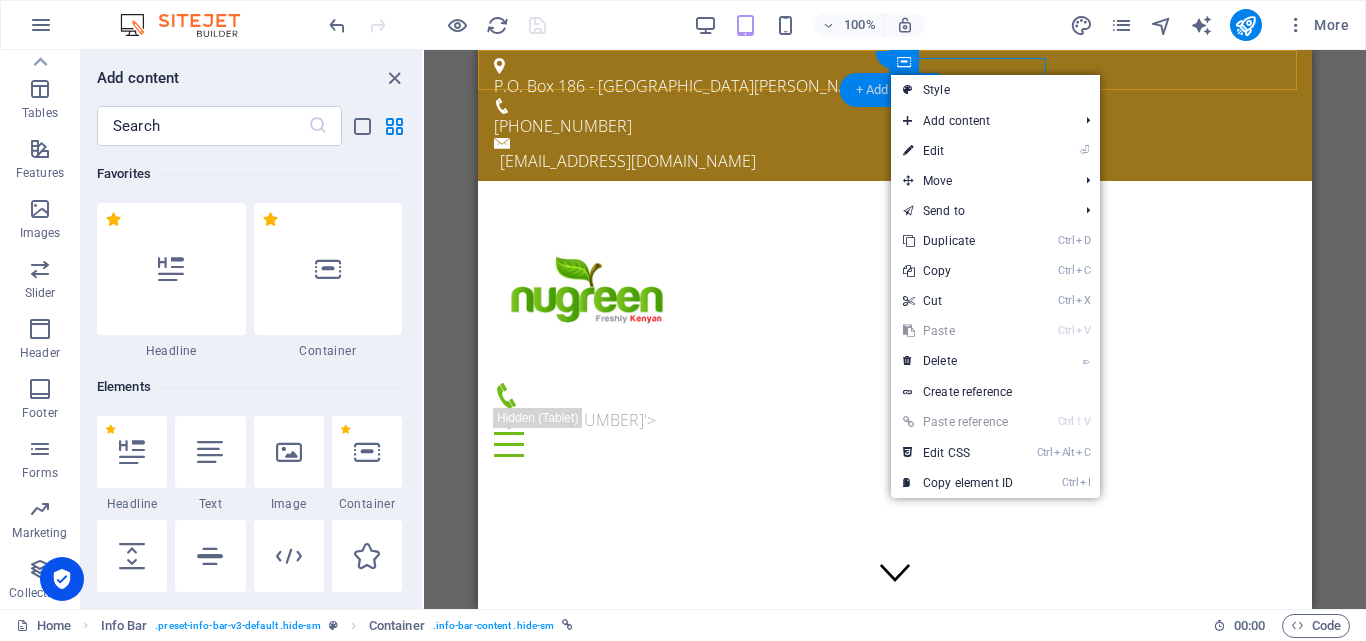 click on "+ Add section" at bounding box center (895, 90) 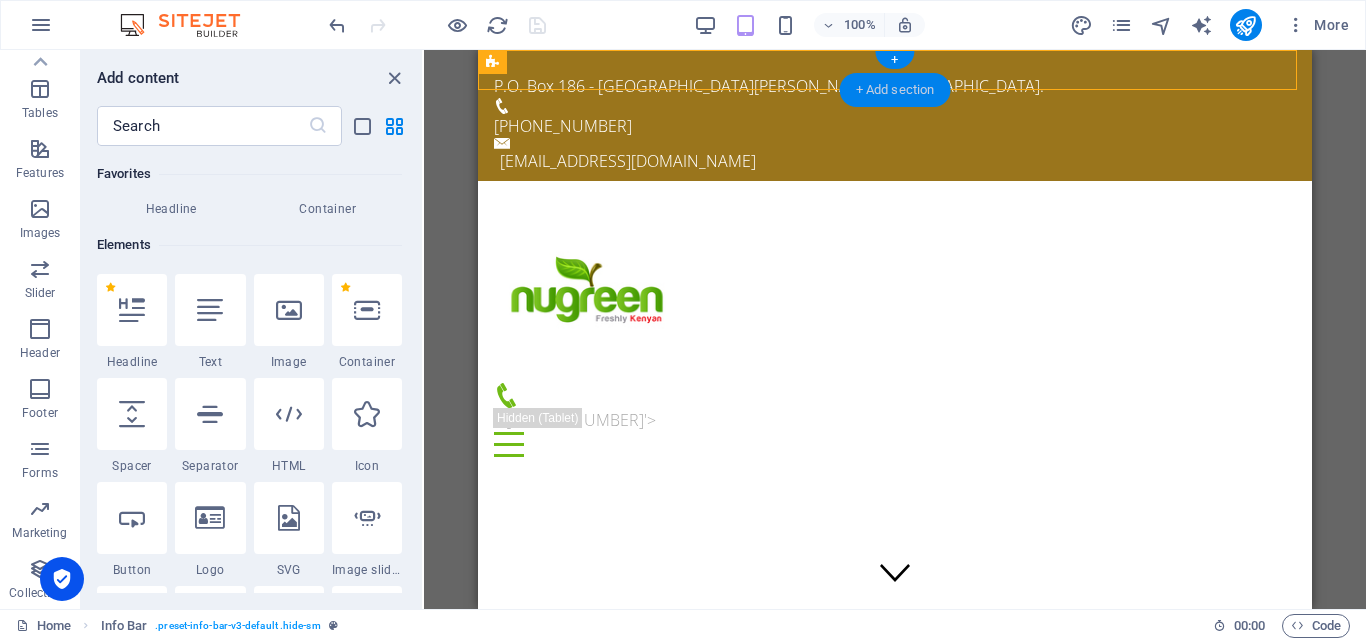 scroll, scrollTop: 3499, scrollLeft: 0, axis: vertical 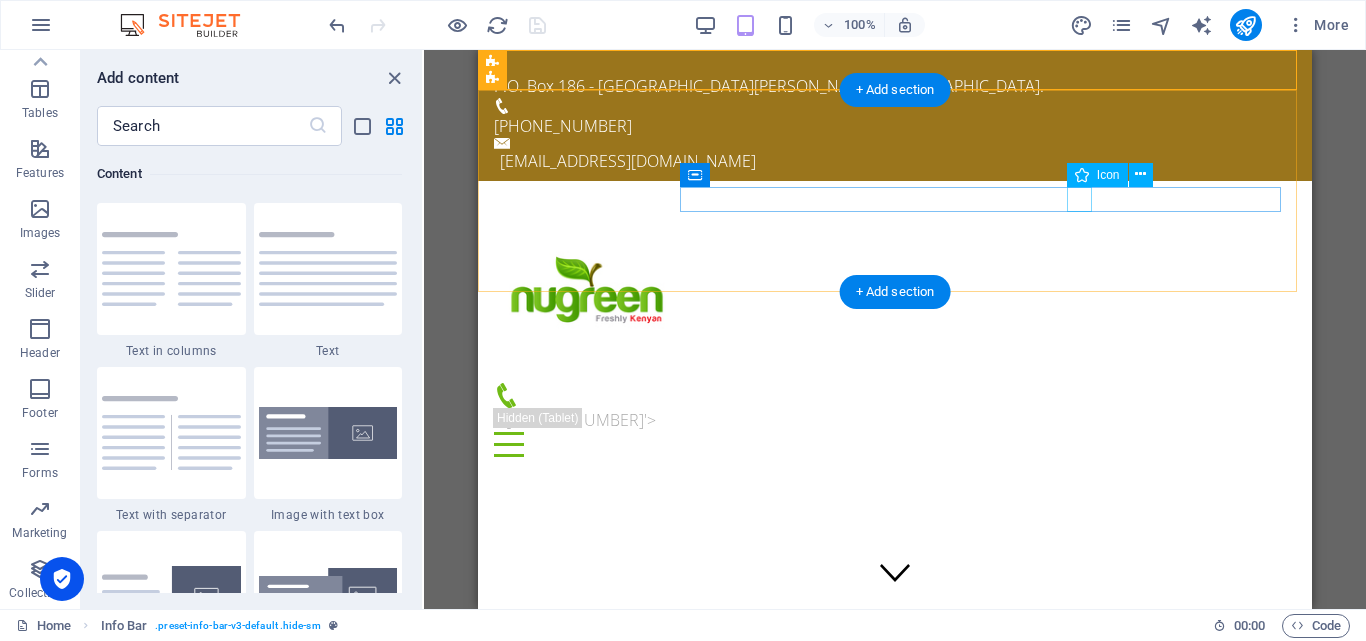 click at bounding box center (887, 395) 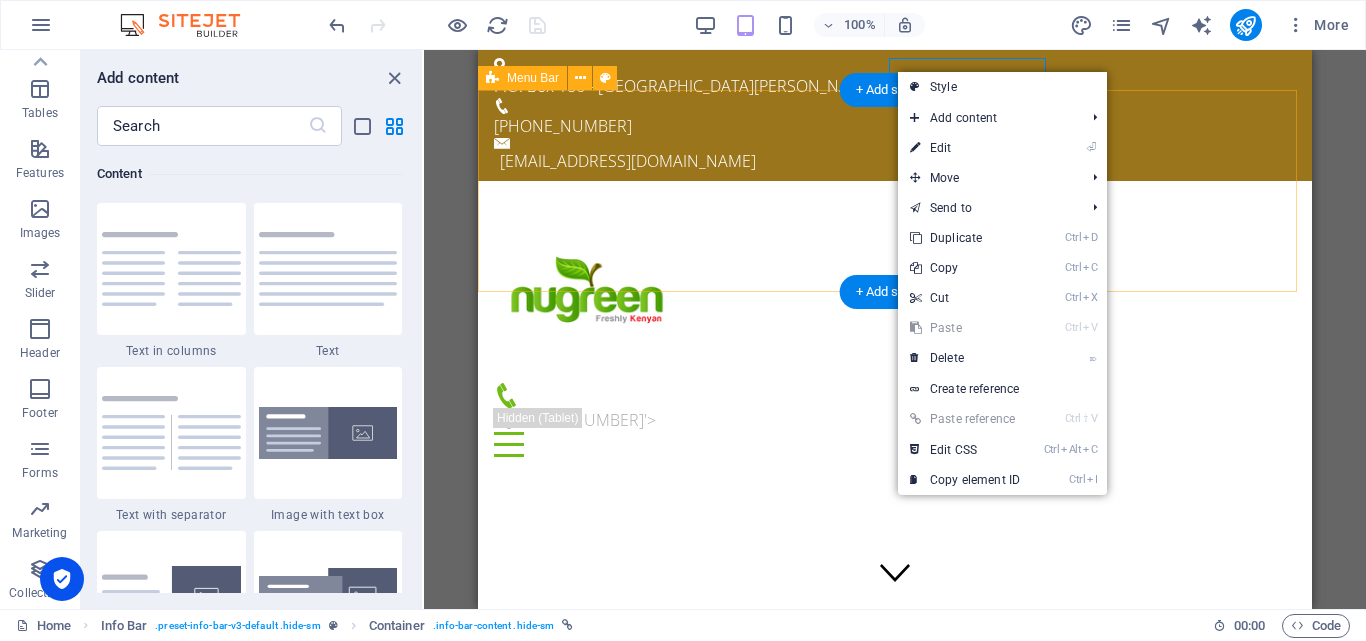 click on "Home Our Farm Our Products Services Partners Contact <'[PHONE_NUMBER]' >" at bounding box center (895, 282) 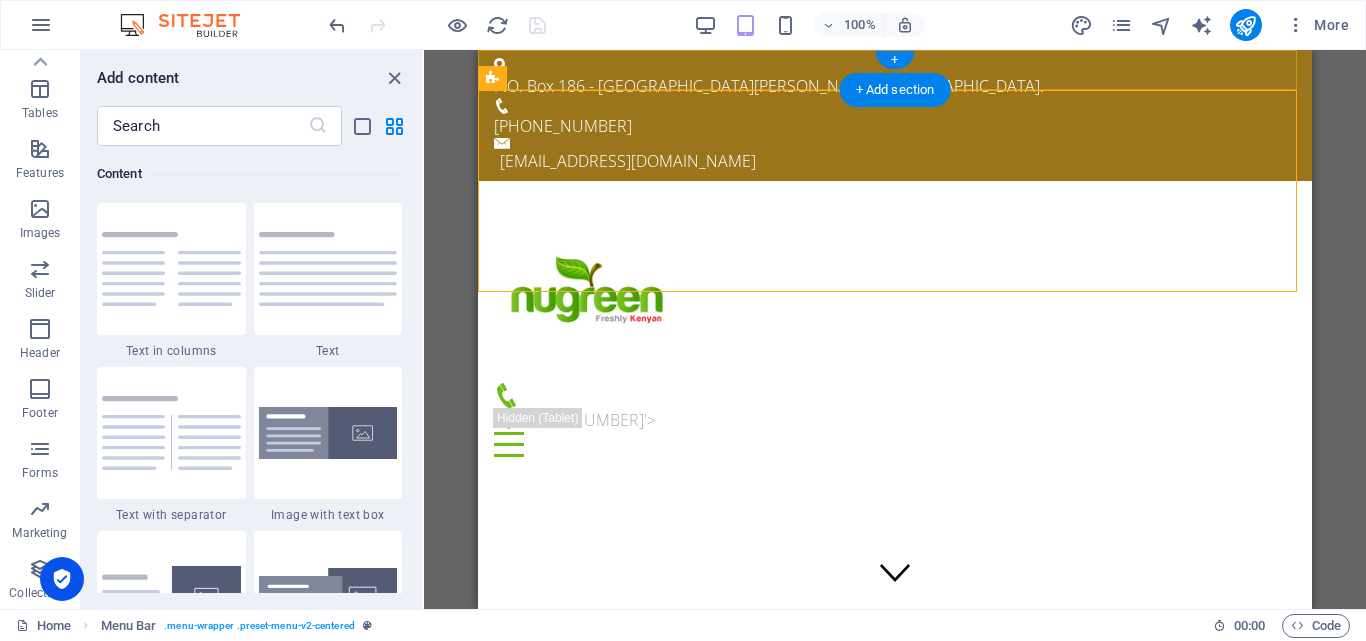 drag, startPoint x: 1364, startPoint y: 116, endPoint x: 789, endPoint y: 139, distance: 575.45984 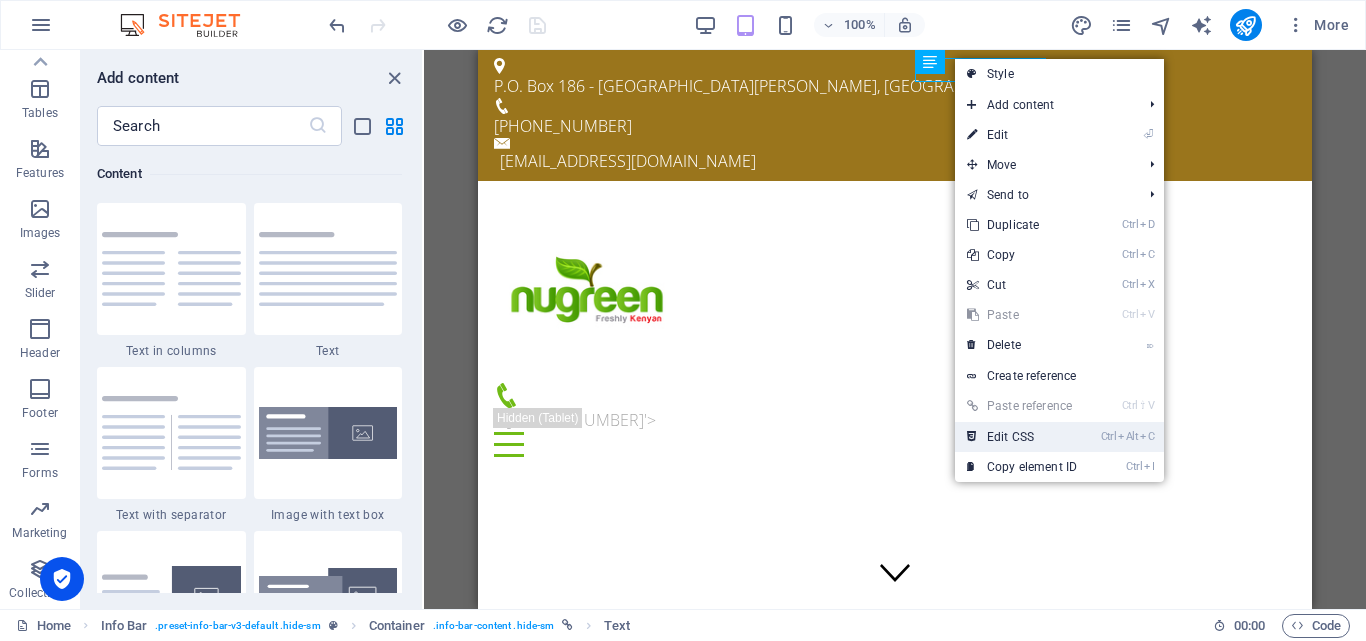 click on "Ctrl Alt C  Edit CSS" at bounding box center (1022, 437) 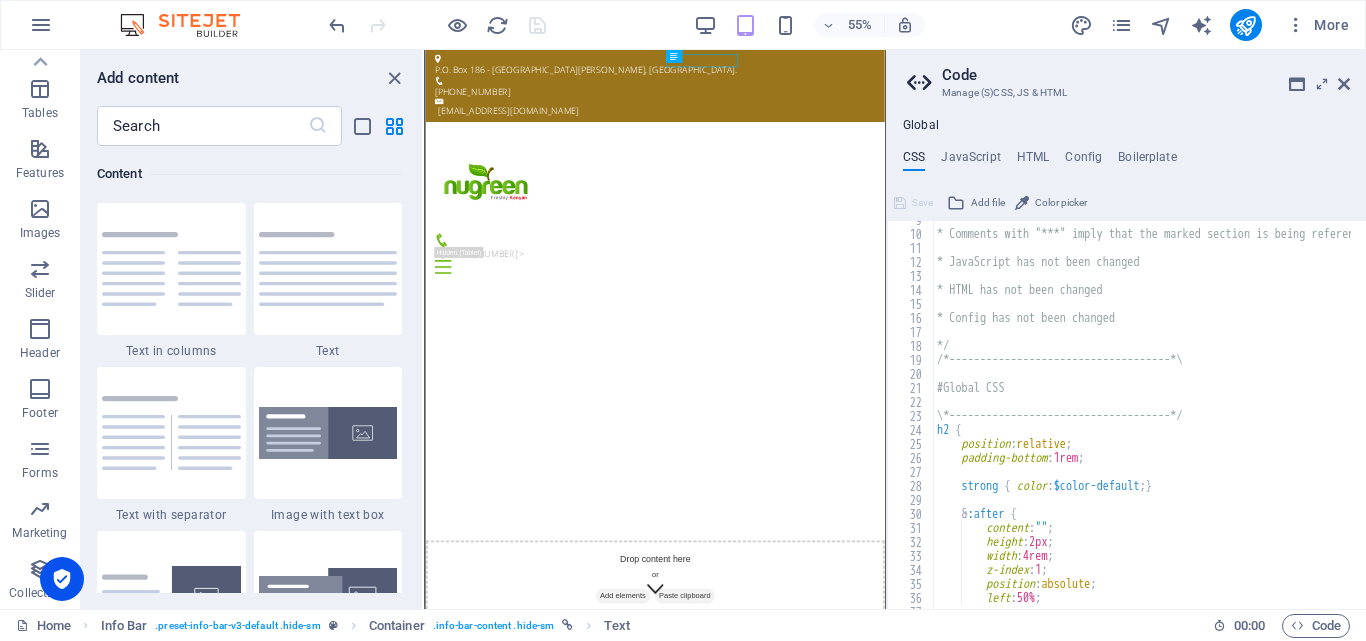 scroll, scrollTop: 120, scrollLeft: 0, axis: vertical 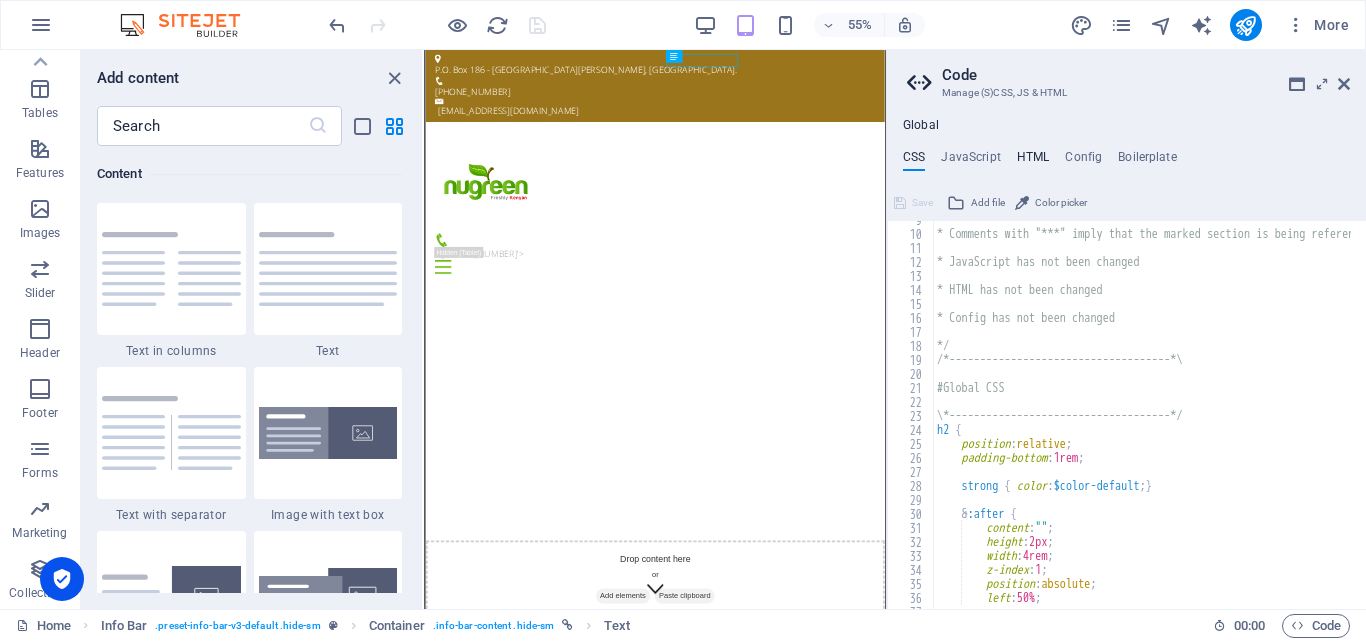 click on "HTML" at bounding box center (1033, 161) 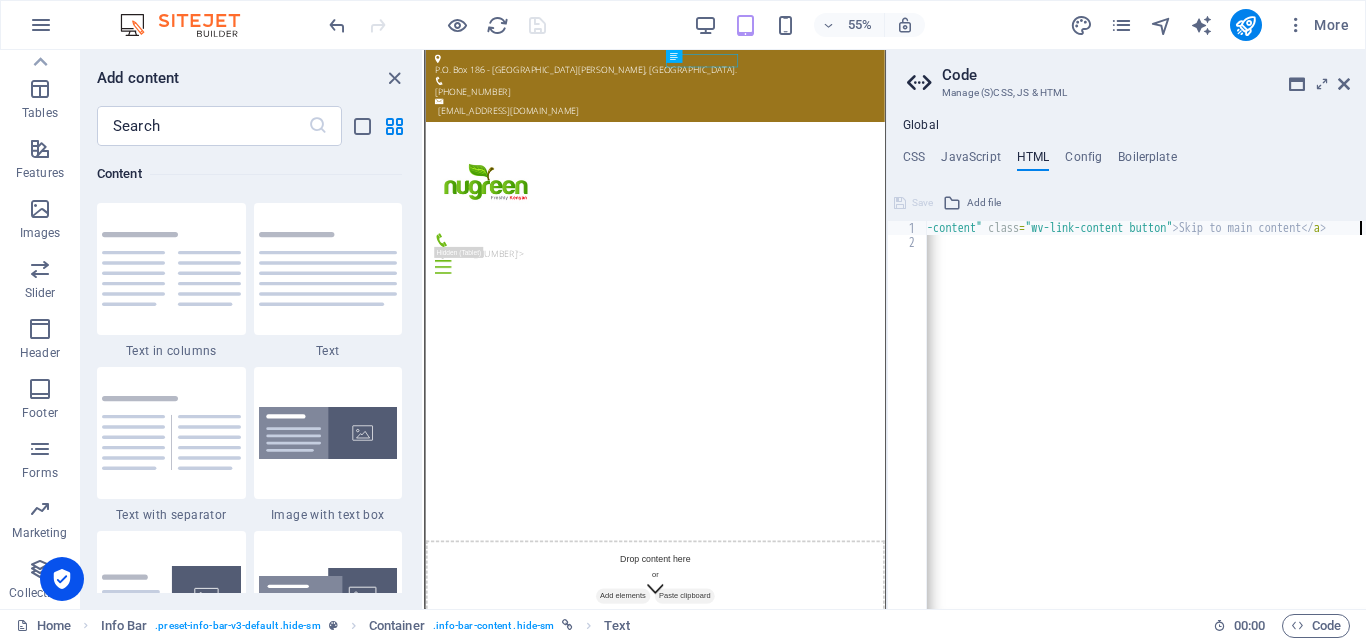 scroll, scrollTop: 0, scrollLeft: 90, axis: horizontal 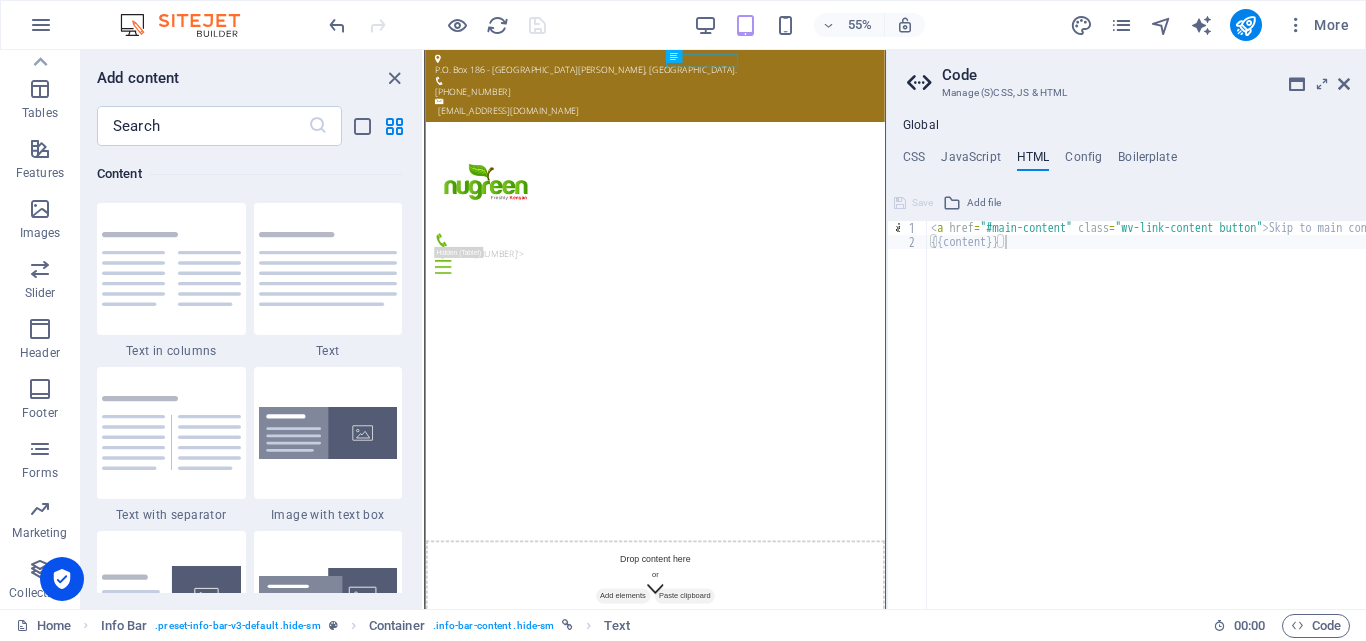 click on "Code" at bounding box center (1146, 75) 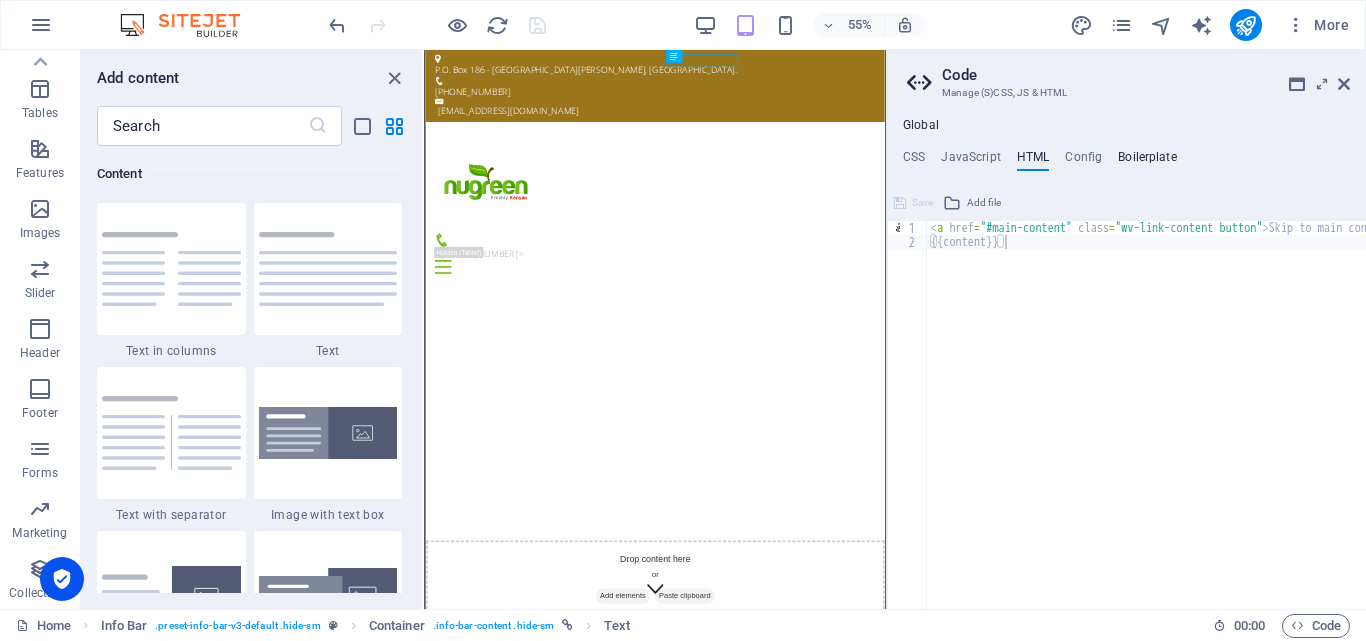 click on "Boilerplate" at bounding box center (1147, 161) 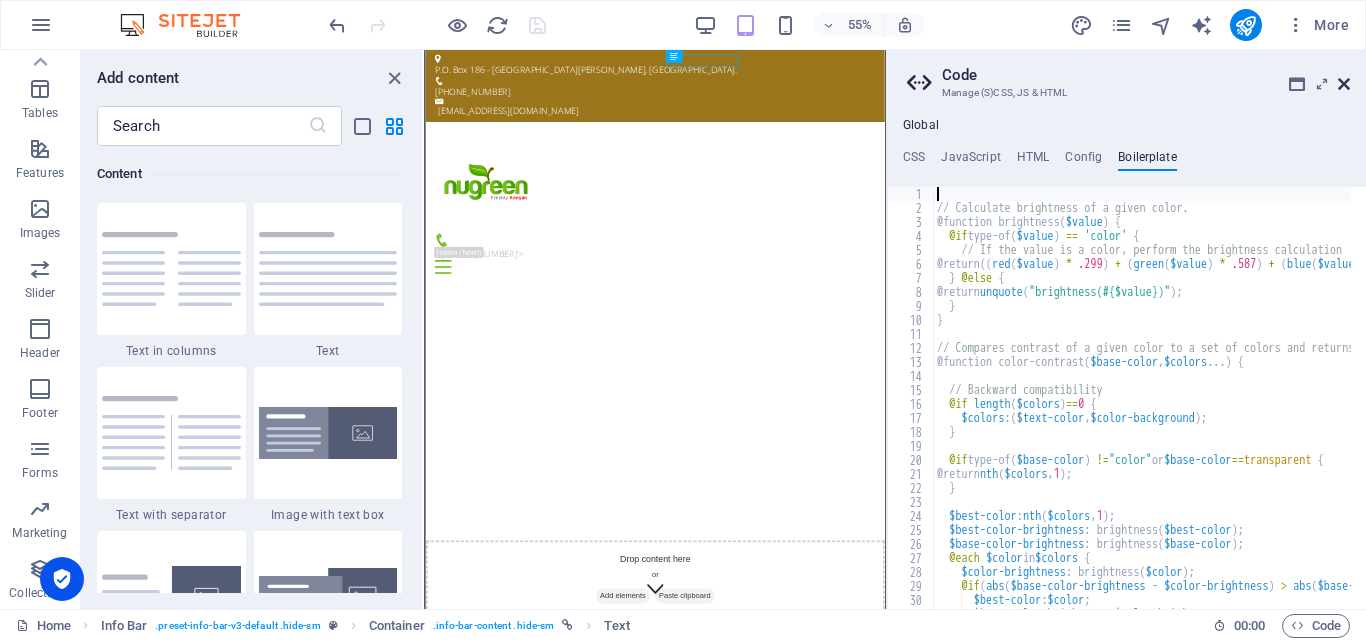 click at bounding box center (1344, 84) 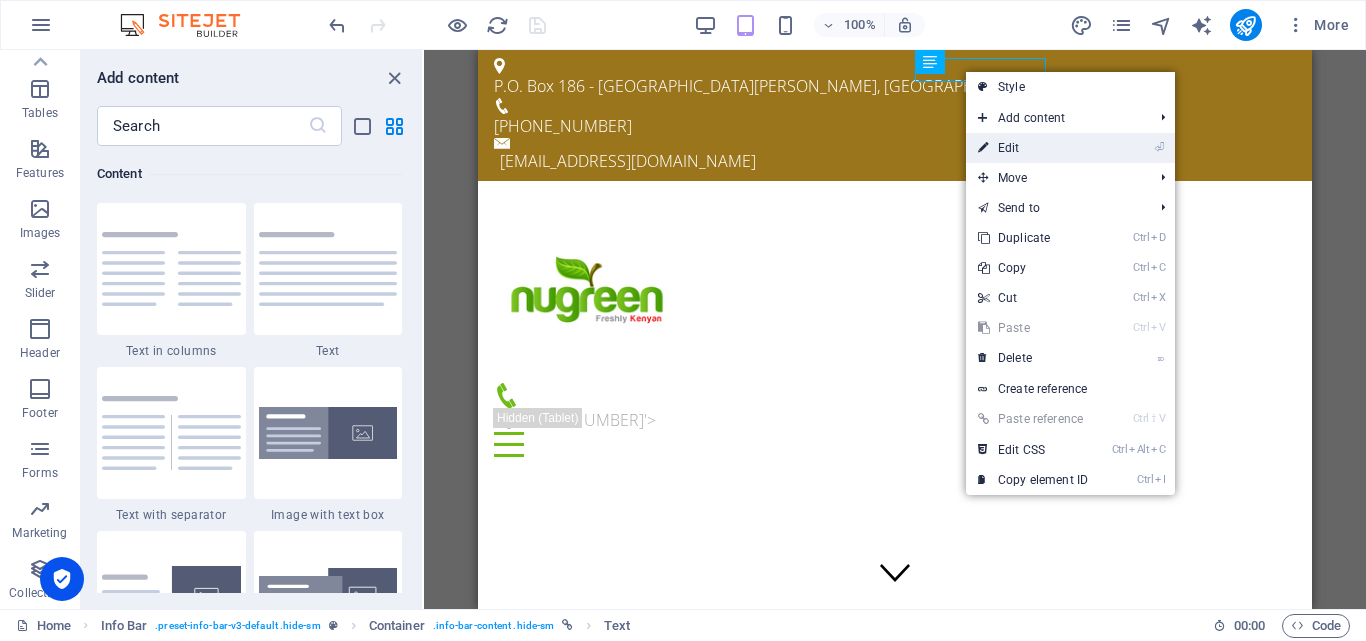 click on "⏎  Edit" at bounding box center [1033, 148] 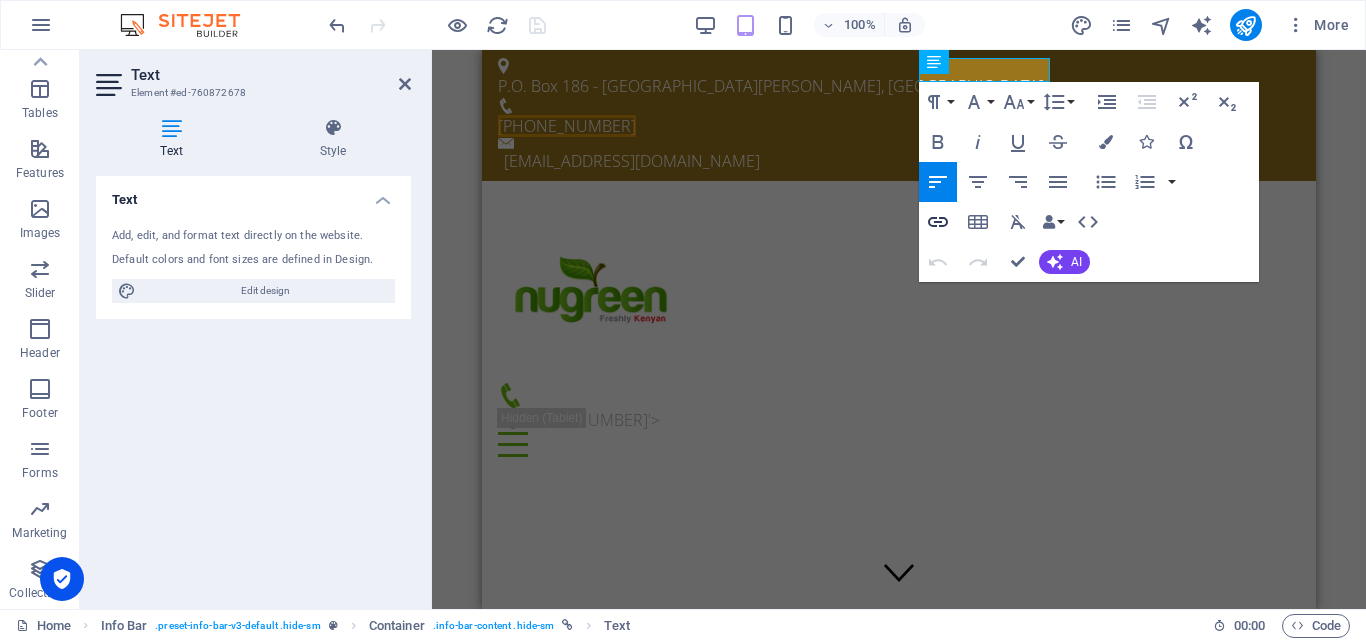 click 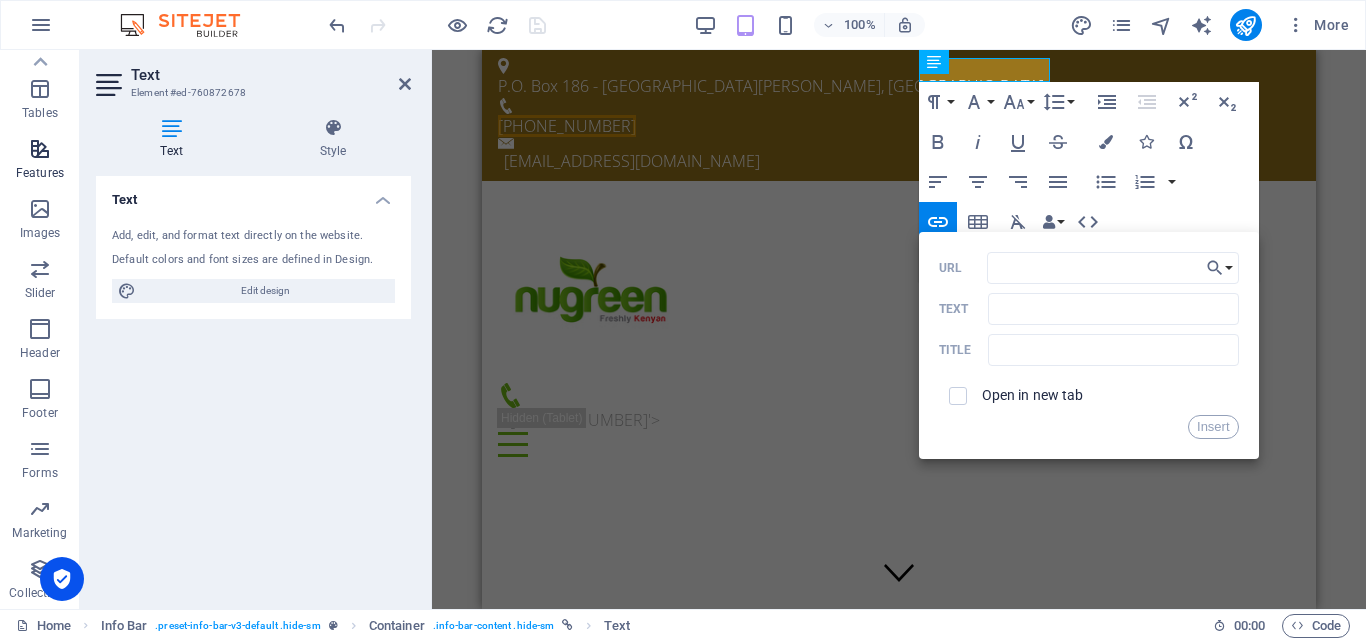 click on "Features" at bounding box center [40, 161] 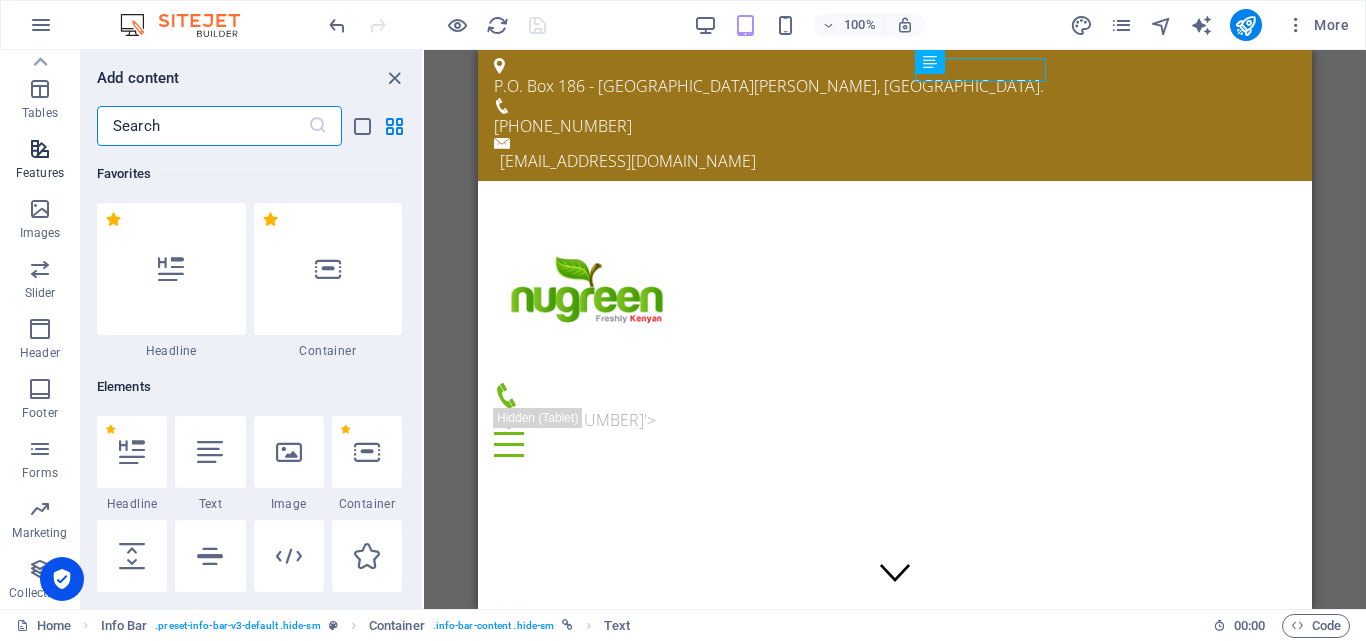 scroll, scrollTop: 7631, scrollLeft: 0, axis: vertical 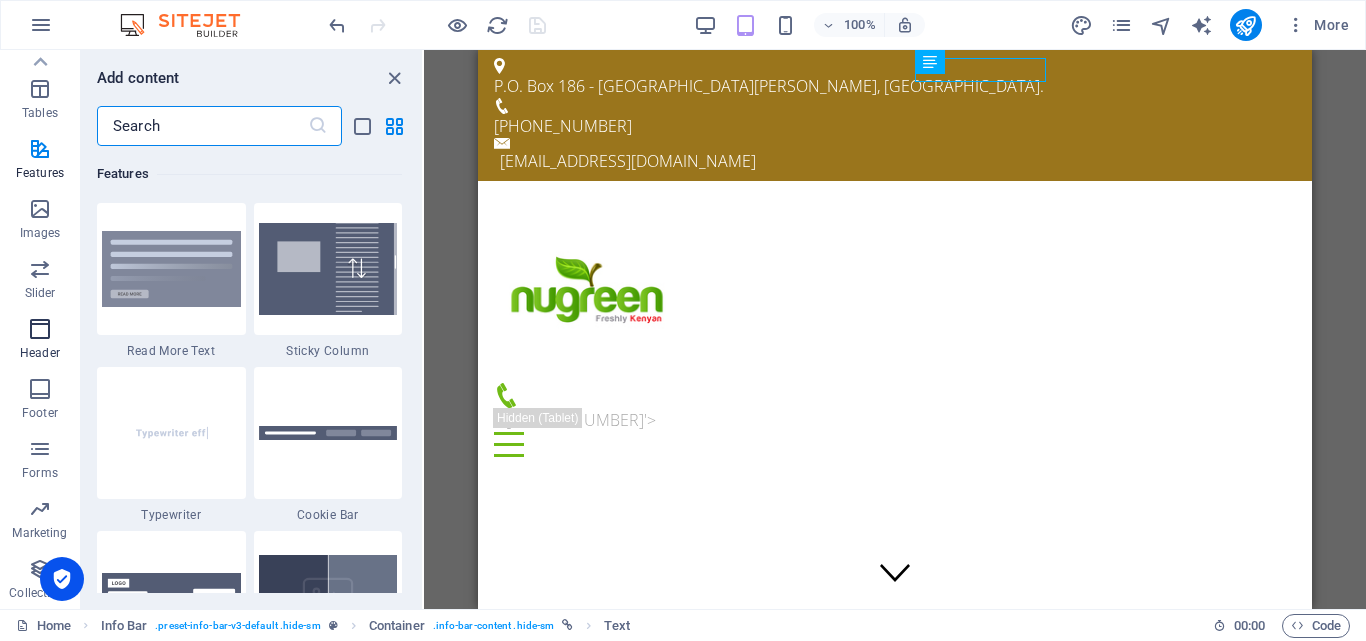 click at bounding box center (40, 329) 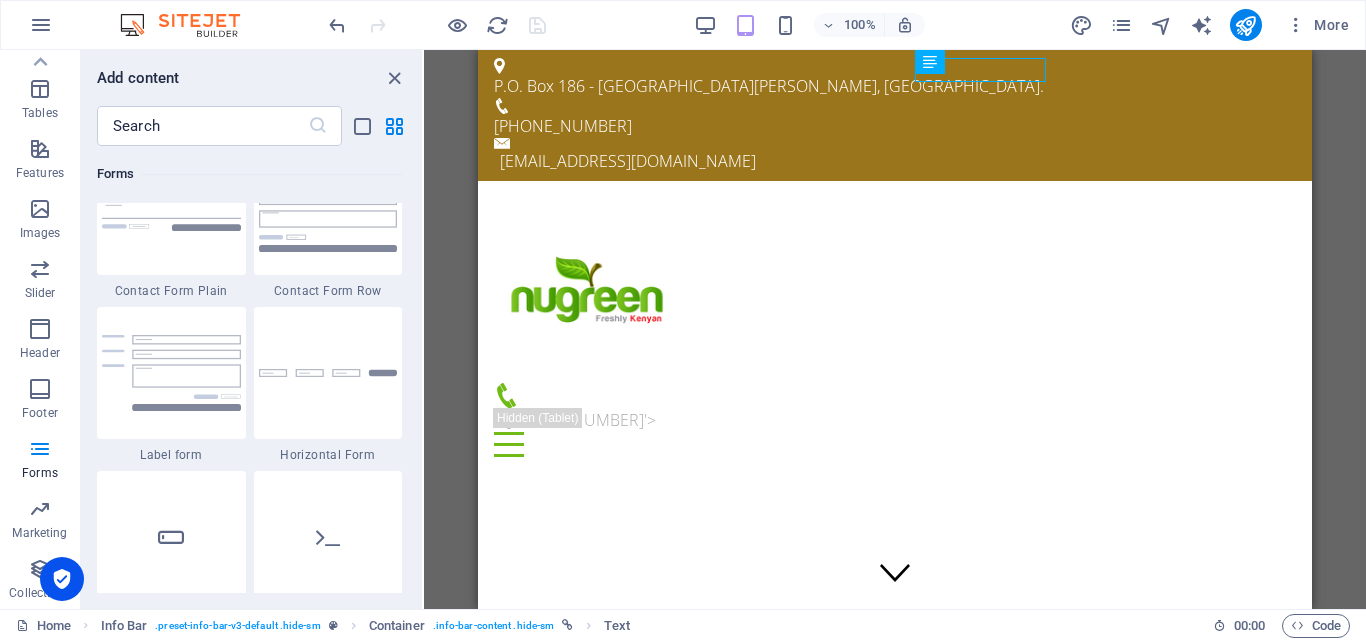 scroll, scrollTop: 14678, scrollLeft: 0, axis: vertical 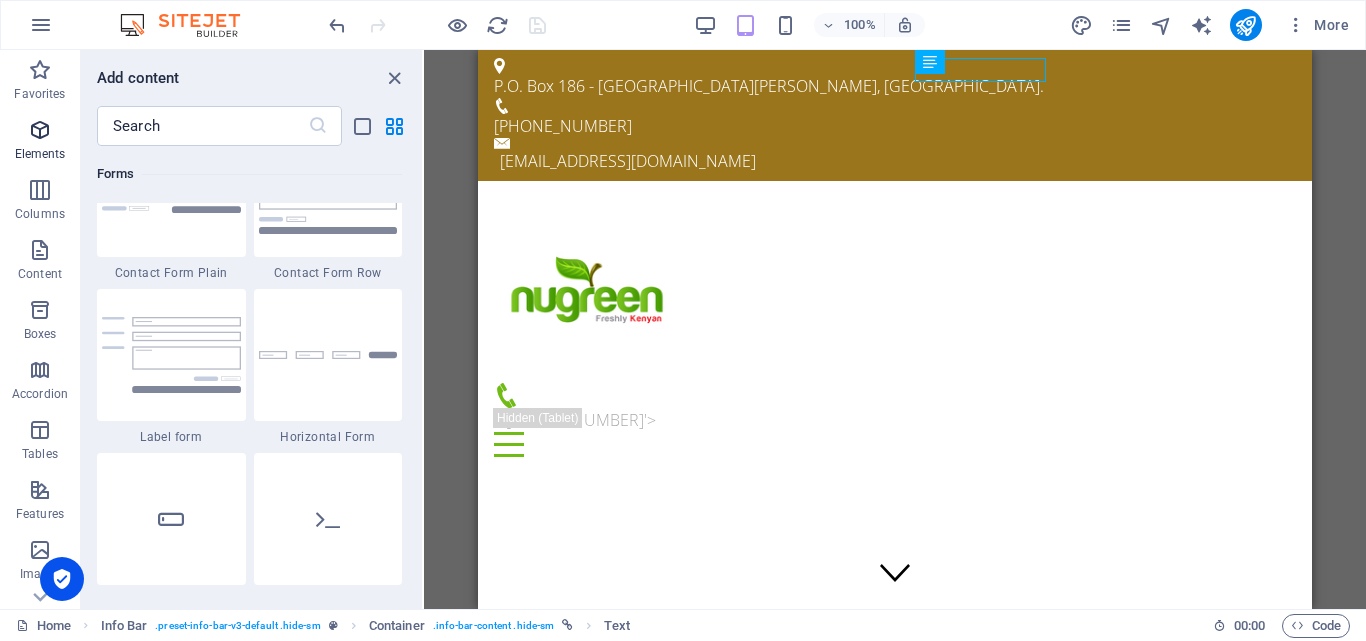 click at bounding box center (40, 130) 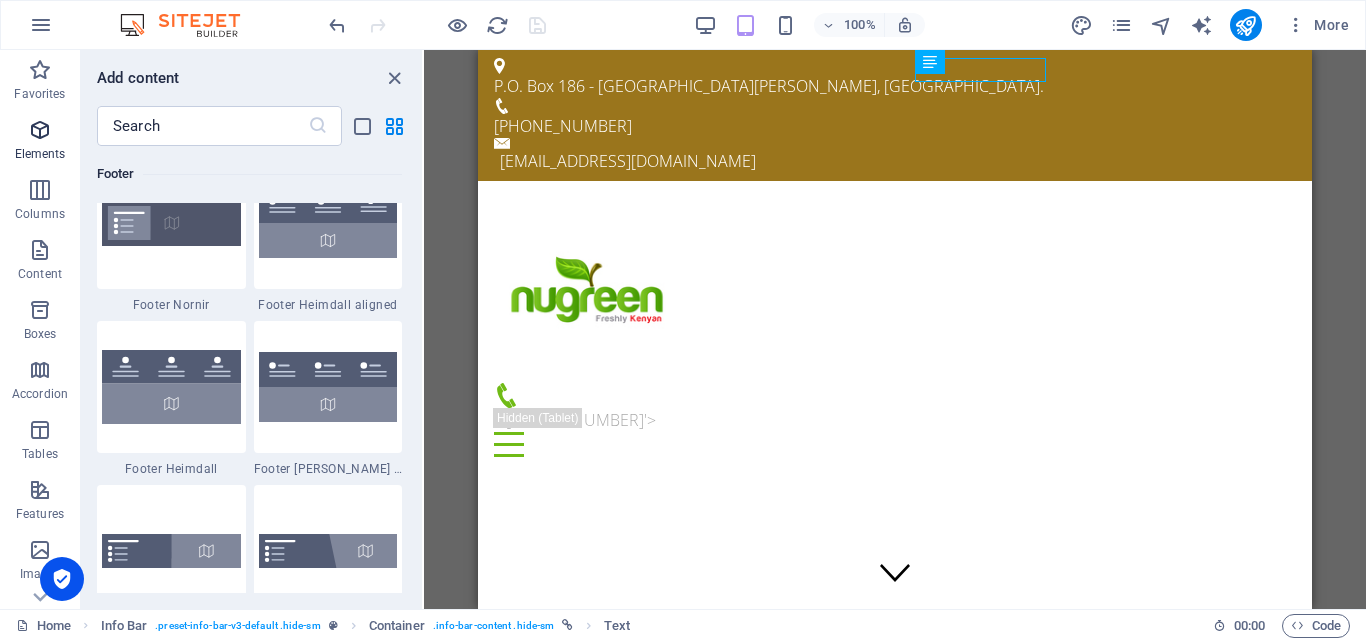 scroll, scrollTop: 213, scrollLeft: 0, axis: vertical 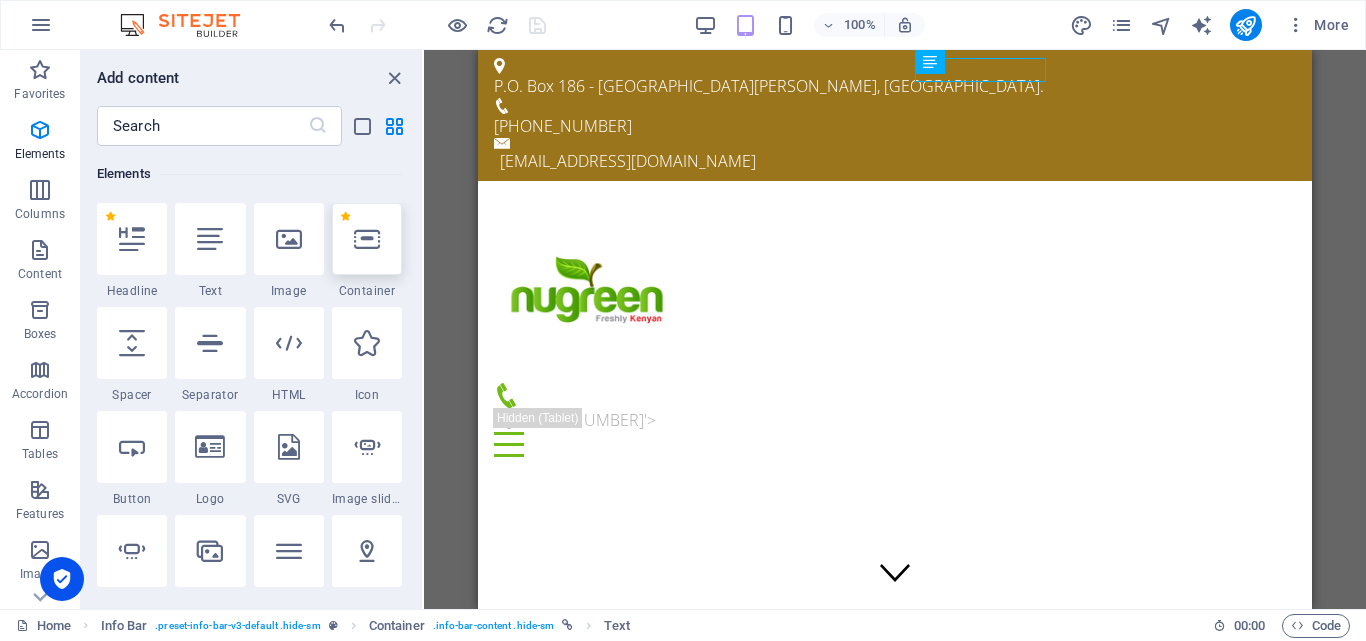 click at bounding box center [367, 239] 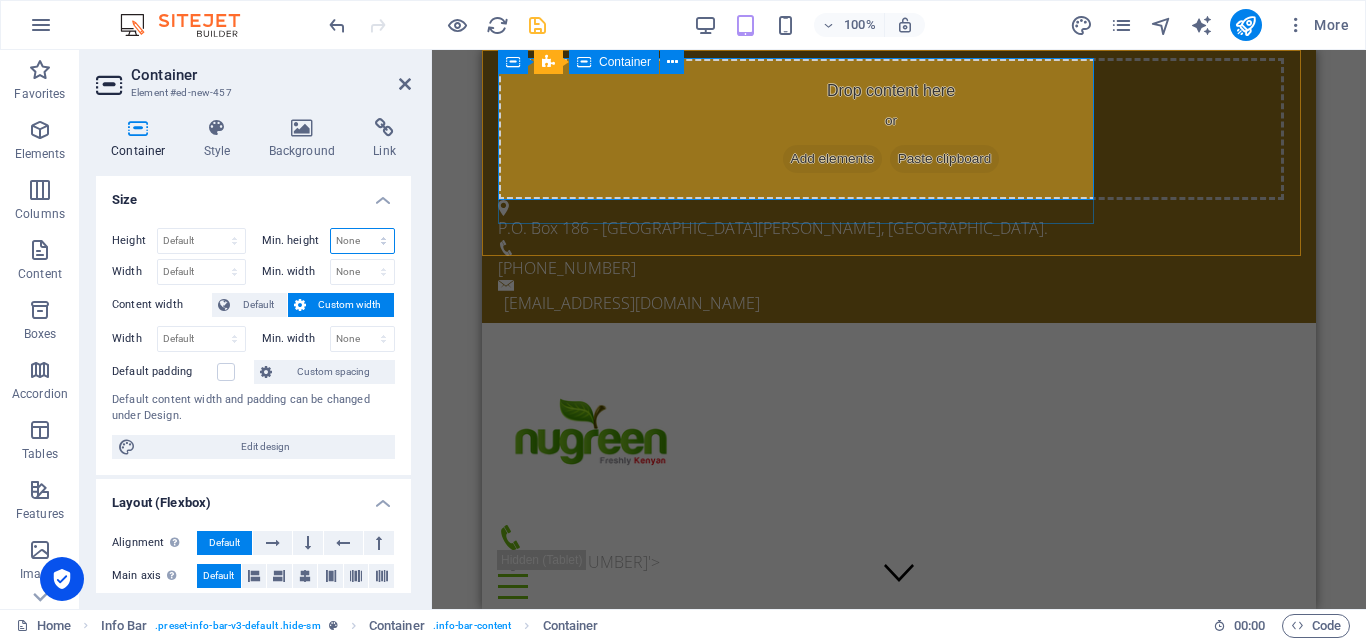 click on "None px rem % vh vw" at bounding box center (363, 241) 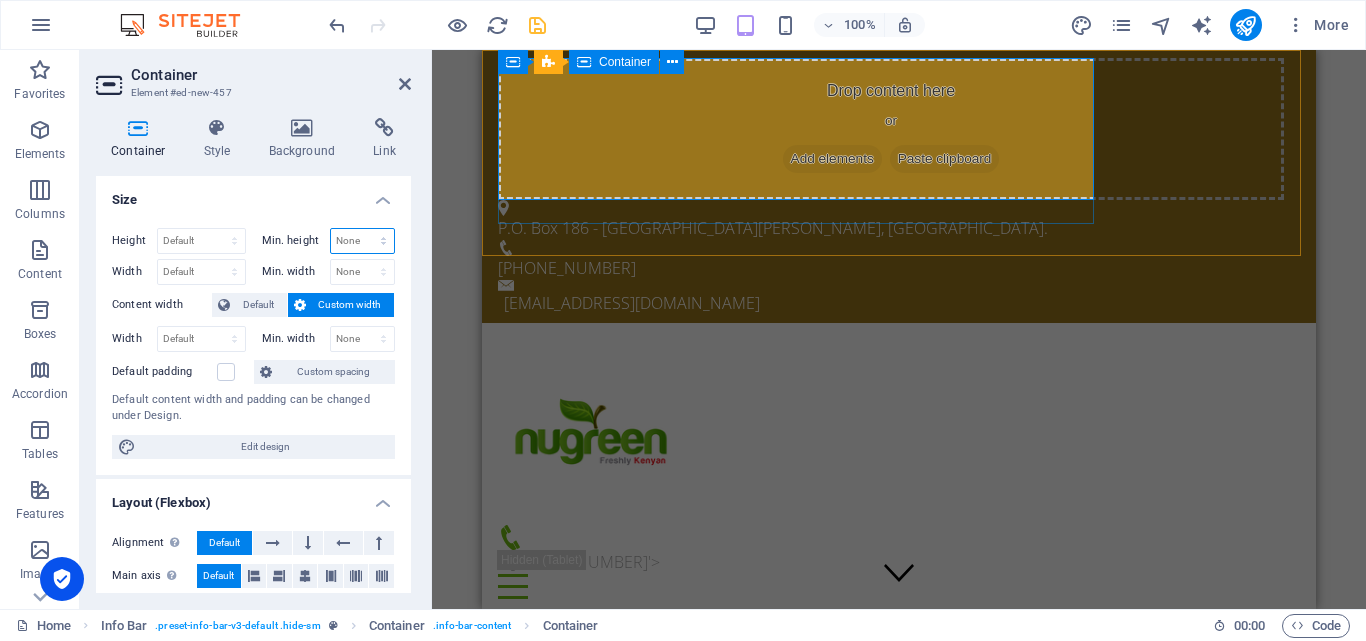 click on "None px rem % vh vw" at bounding box center [363, 241] 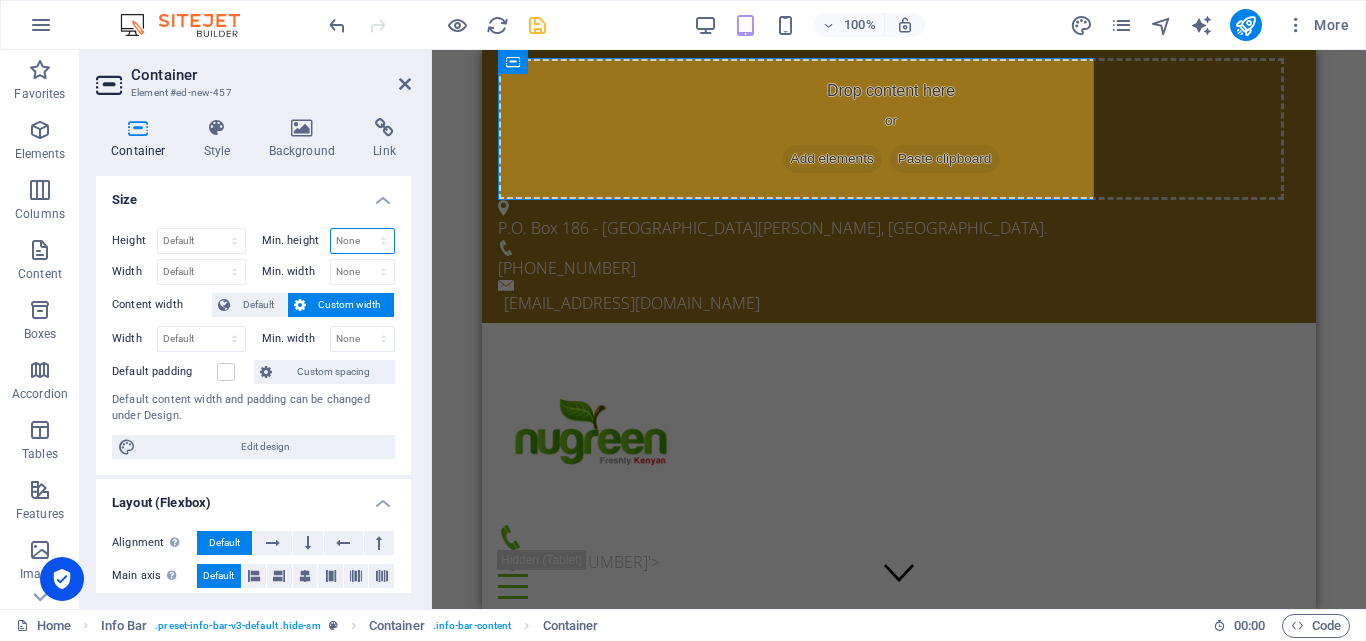 scroll, scrollTop: 100, scrollLeft: 0, axis: vertical 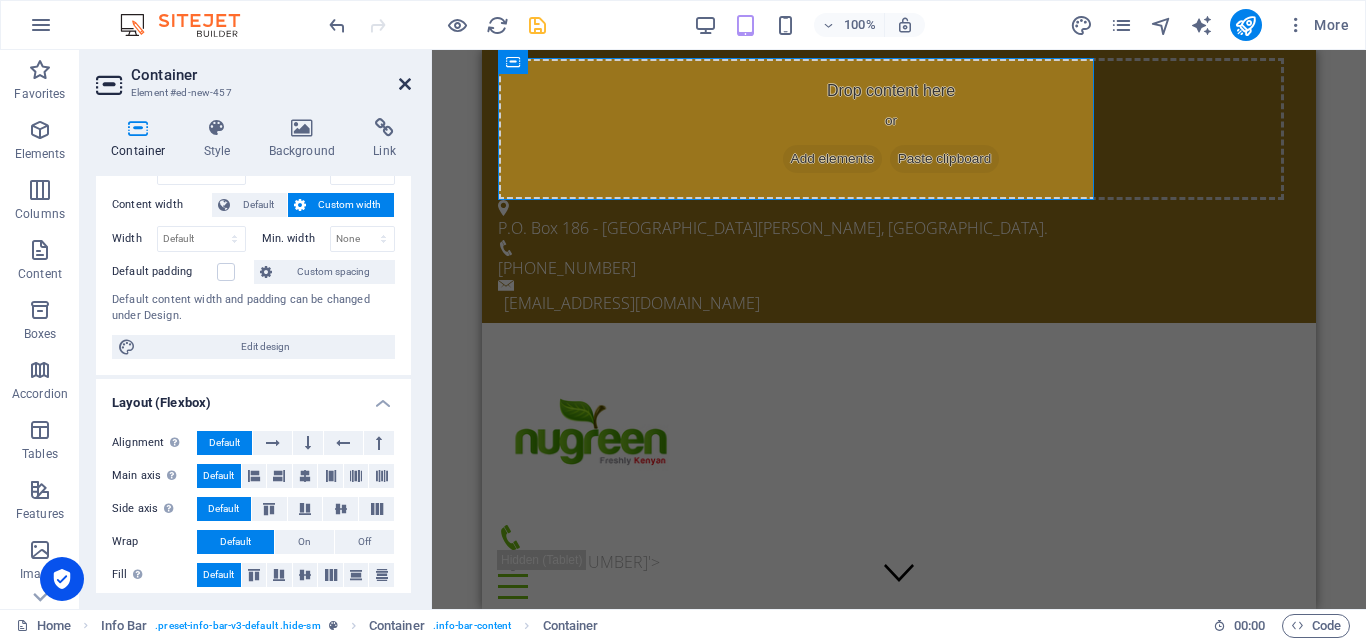 click at bounding box center [405, 84] 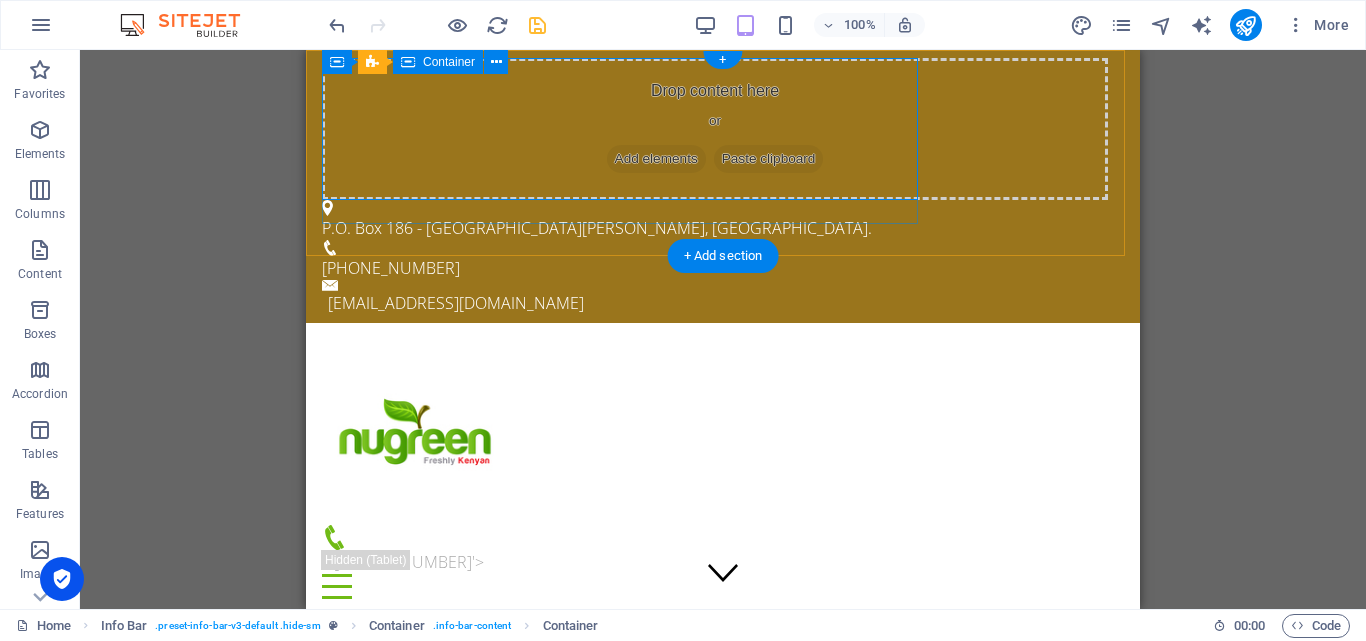 click on "Drop content here or  Add elements  Paste clipboard" at bounding box center [715, 129] 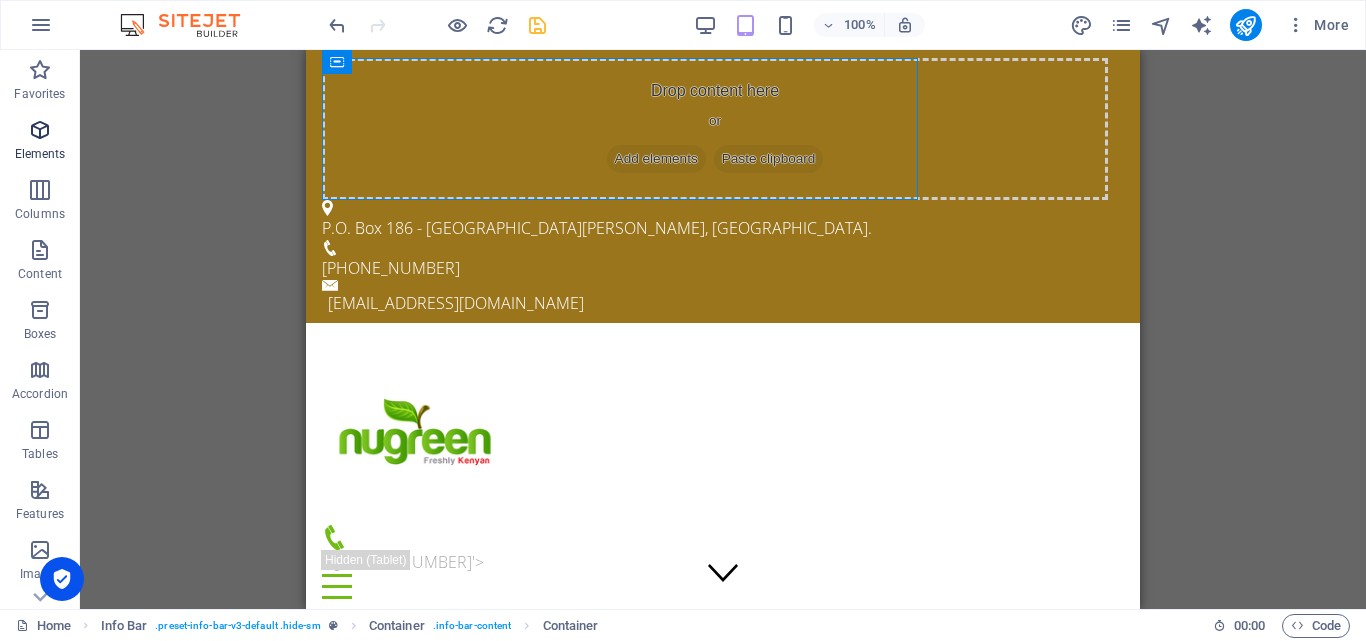 click at bounding box center (40, 130) 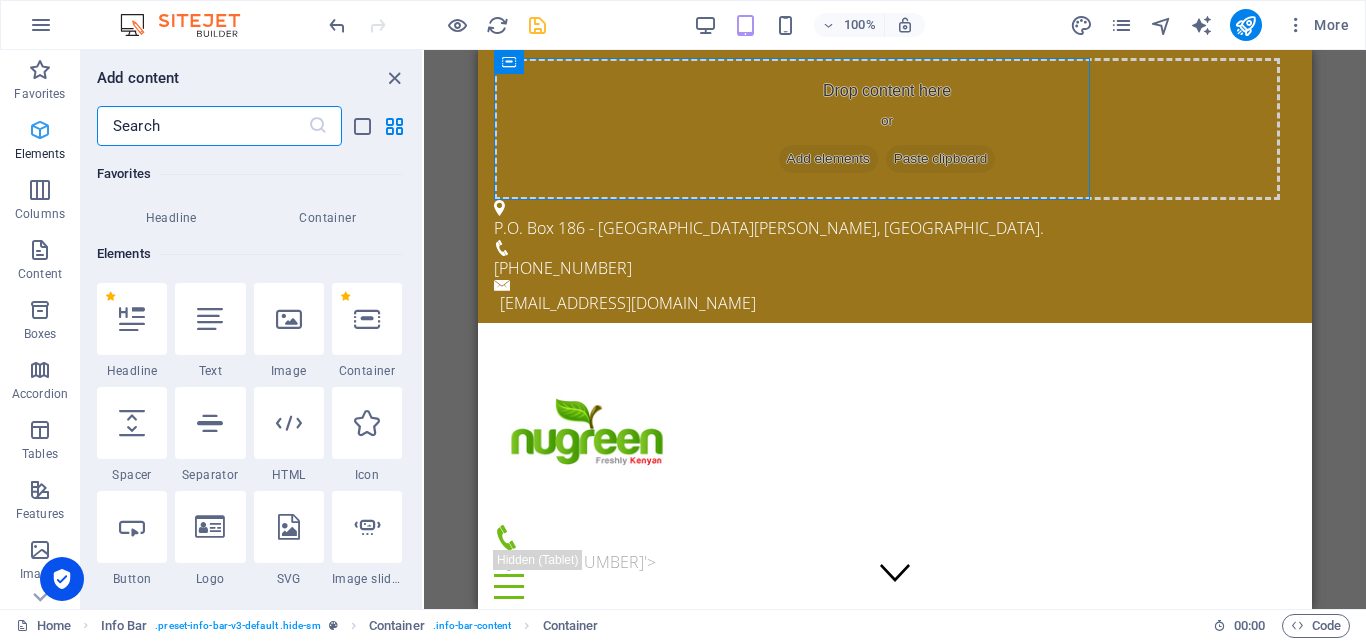 scroll, scrollTop: 213, scrollLeft: 0, axis: vertical 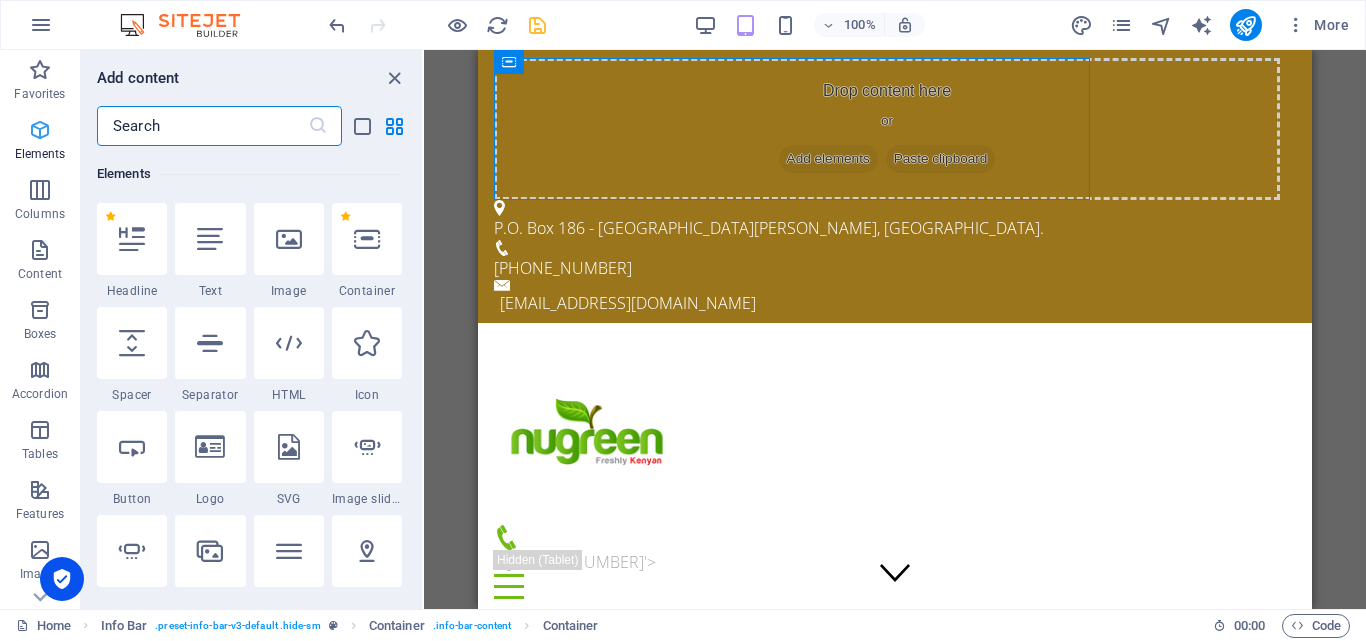 click at bounding box center (40, 130) 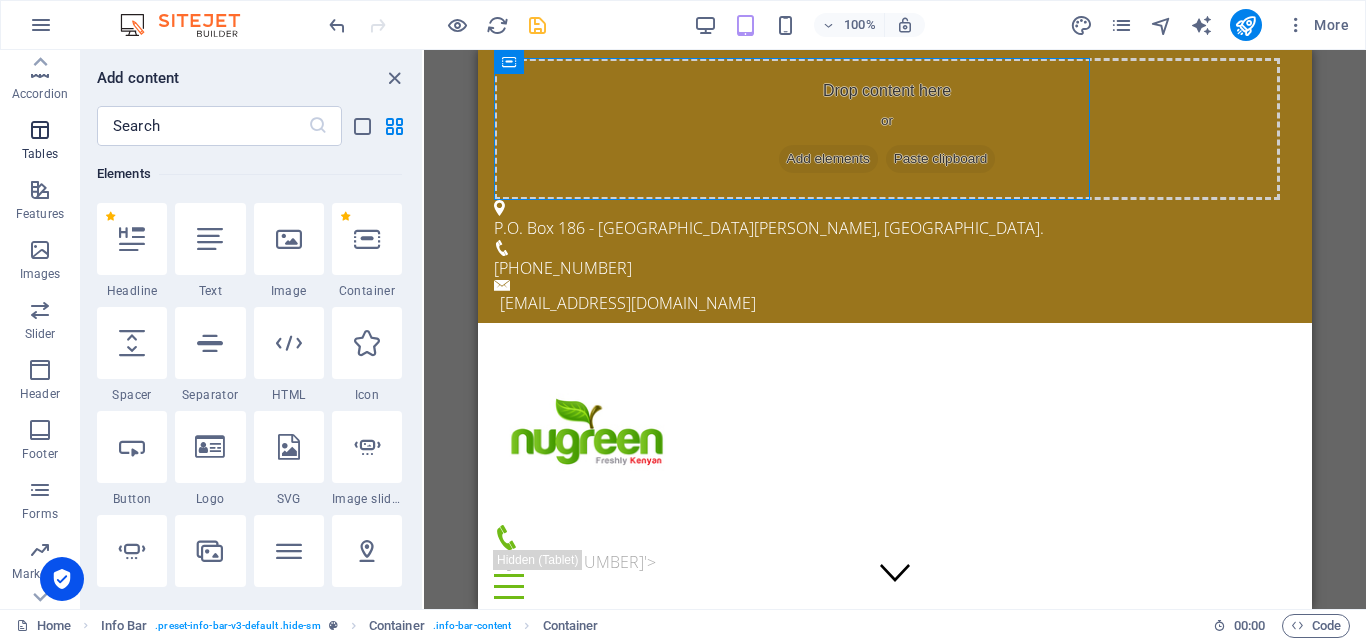 scroll, scrollTop: 341, scrollLeft: 0, axis: vertical 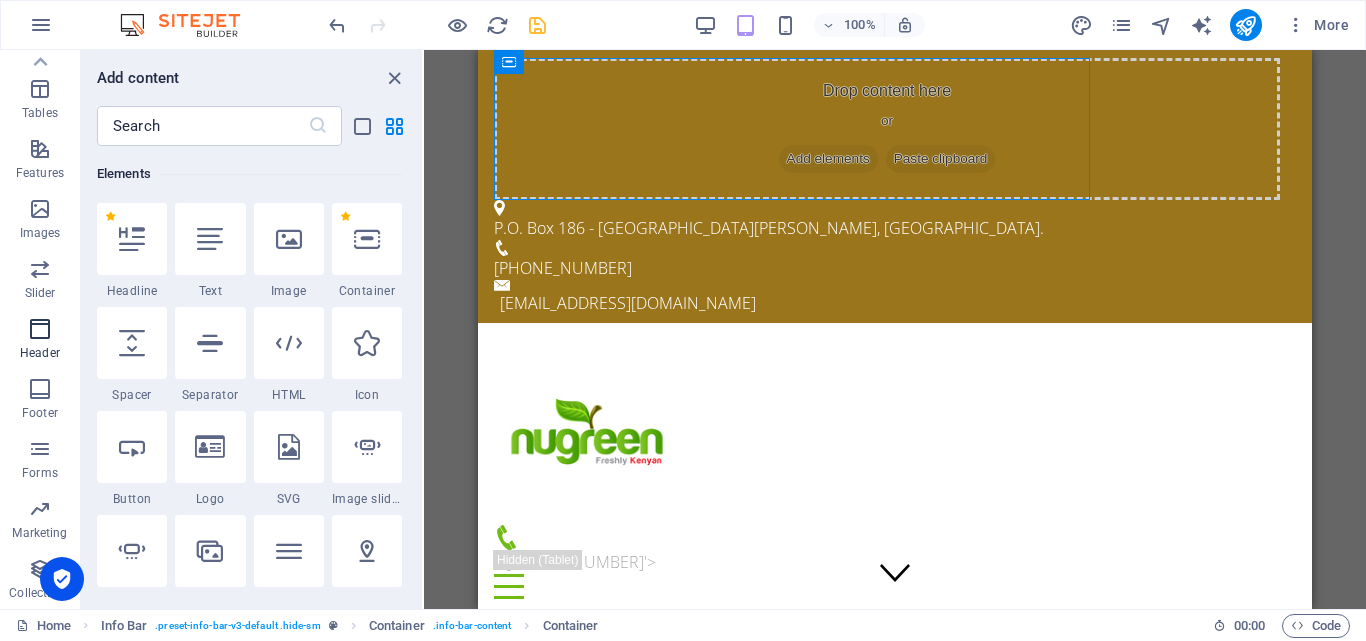 click on "Header" at bounding box center [40, 341] 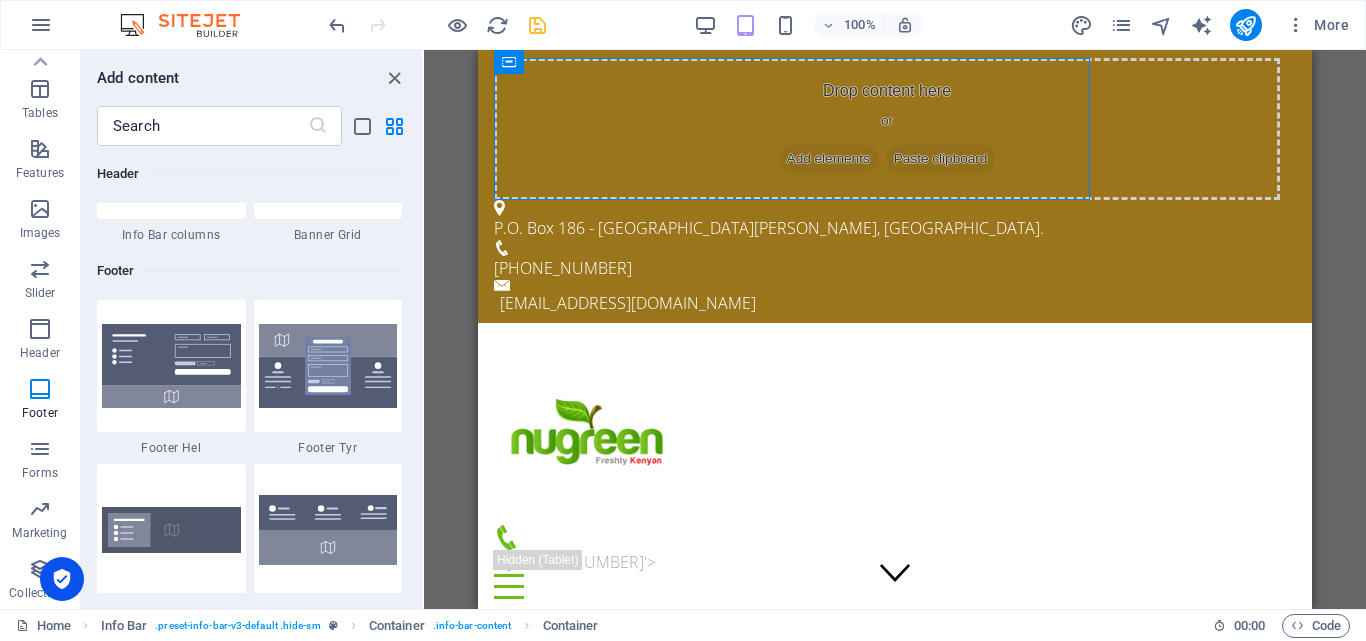 scroll, scrollTop: 13378, scrollLeft: 0, axis: vertical 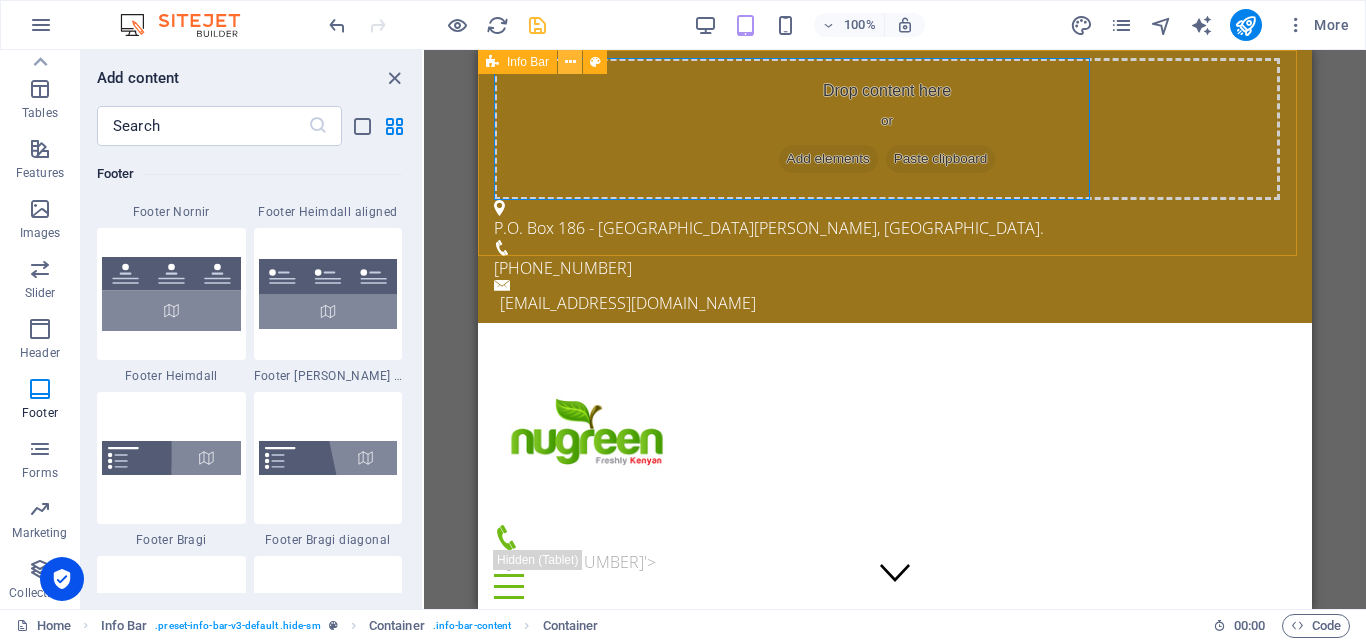 click at bounding box center (570, 62) 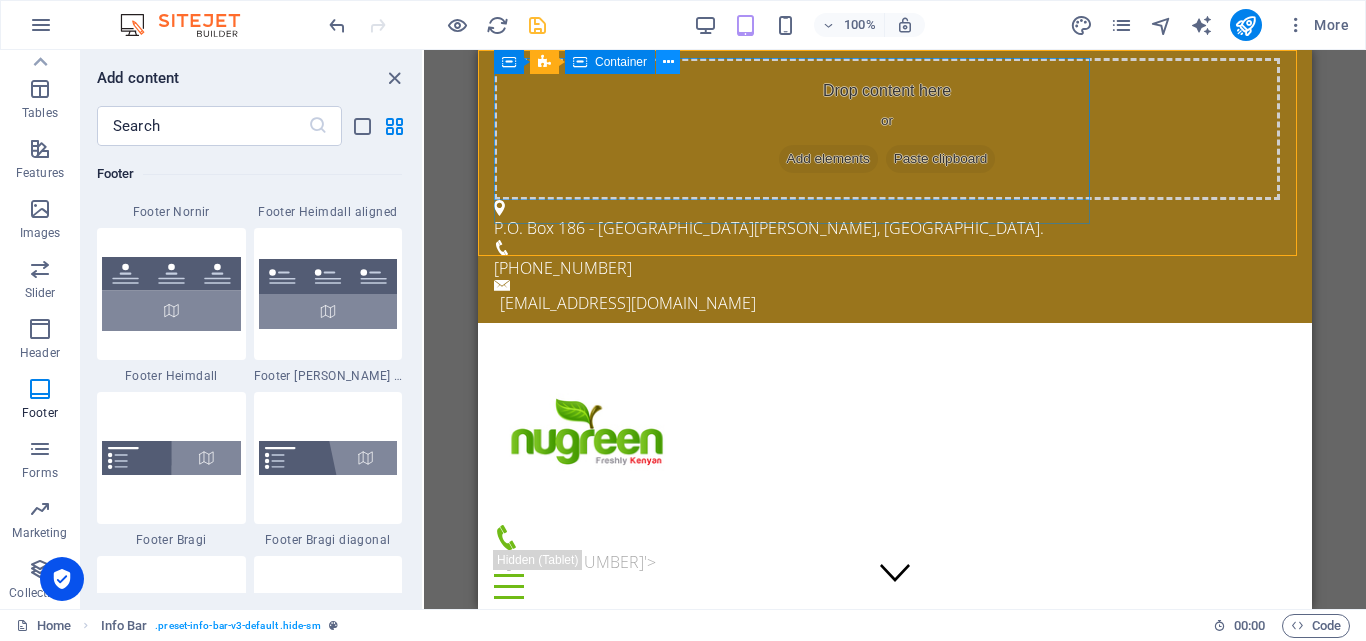 click at bounding box center [668, 62] 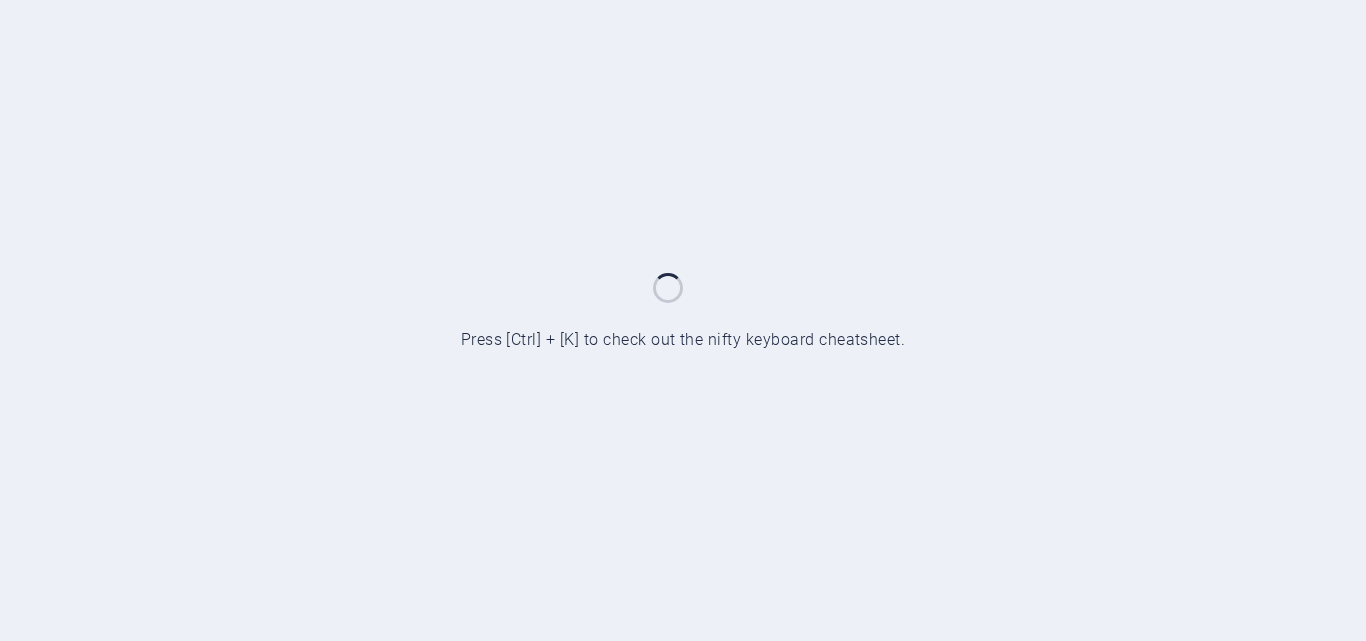 scroll, scrollTop: 0, scrollLeft: 0, axis: both 